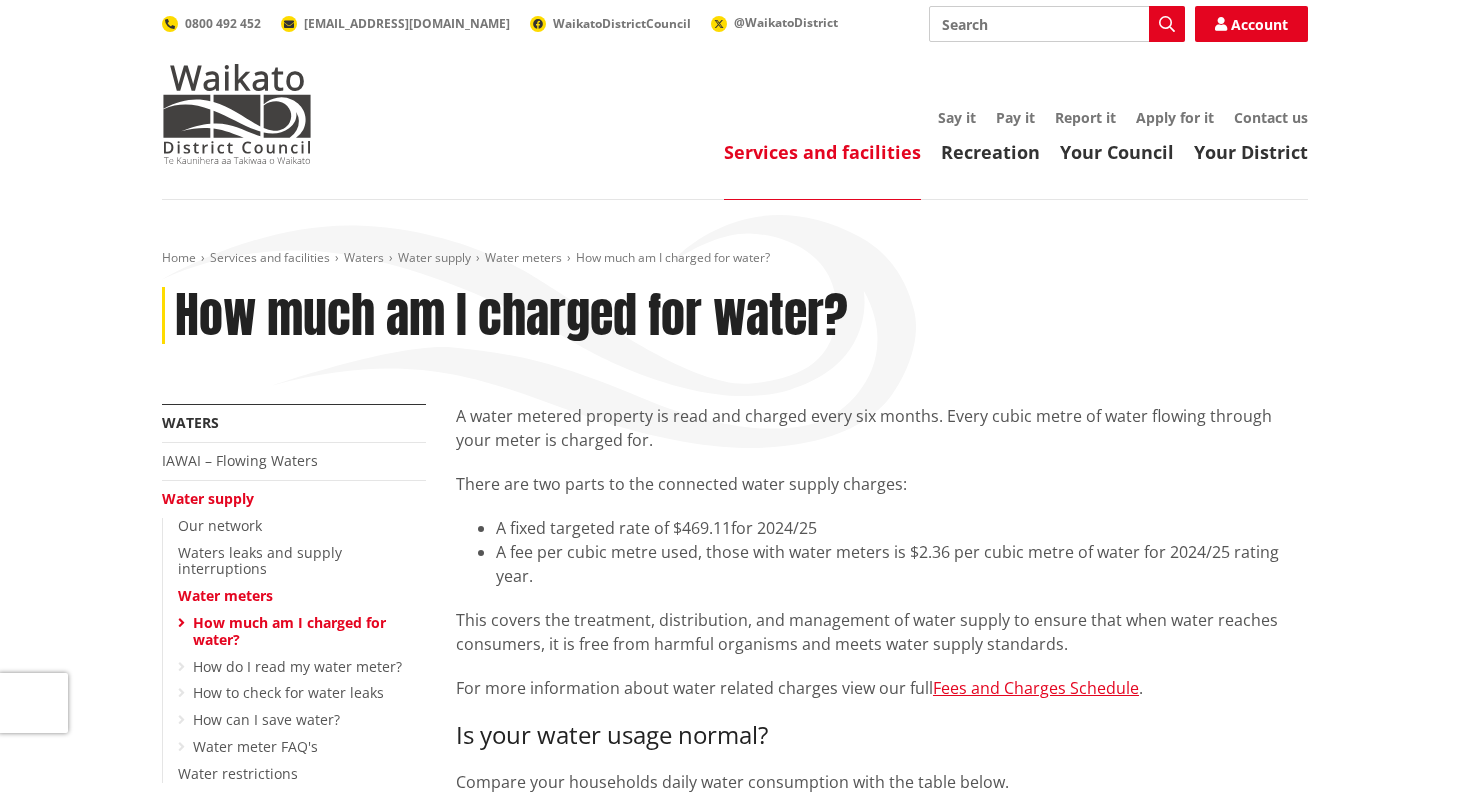 scroll, scrollTop: 0, scrollLeft: 0, axis: both 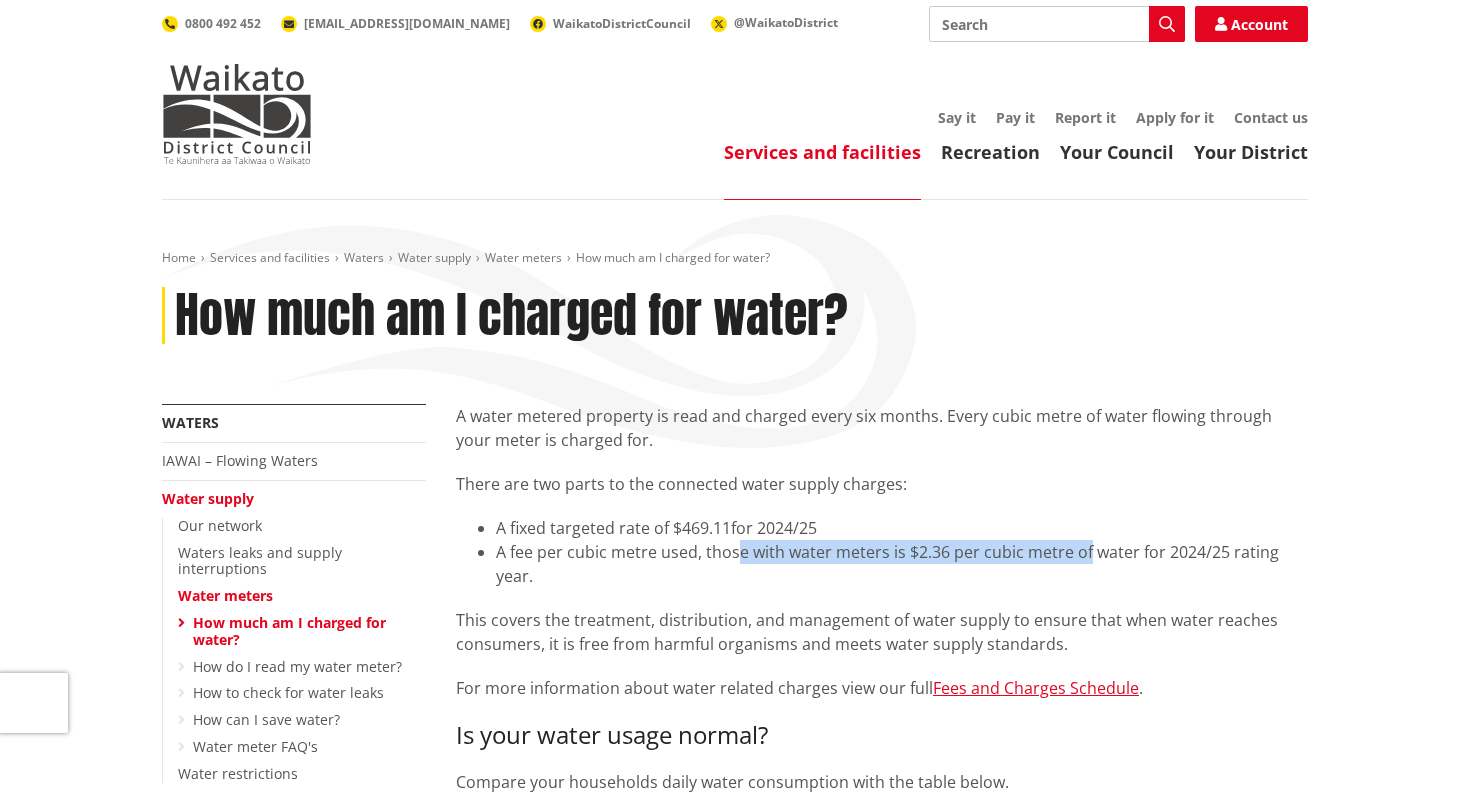 drag, startPoint x: 734, startPoint y: 555, endPoint x: 1088, endPoint y: 559, distance: 354.02258 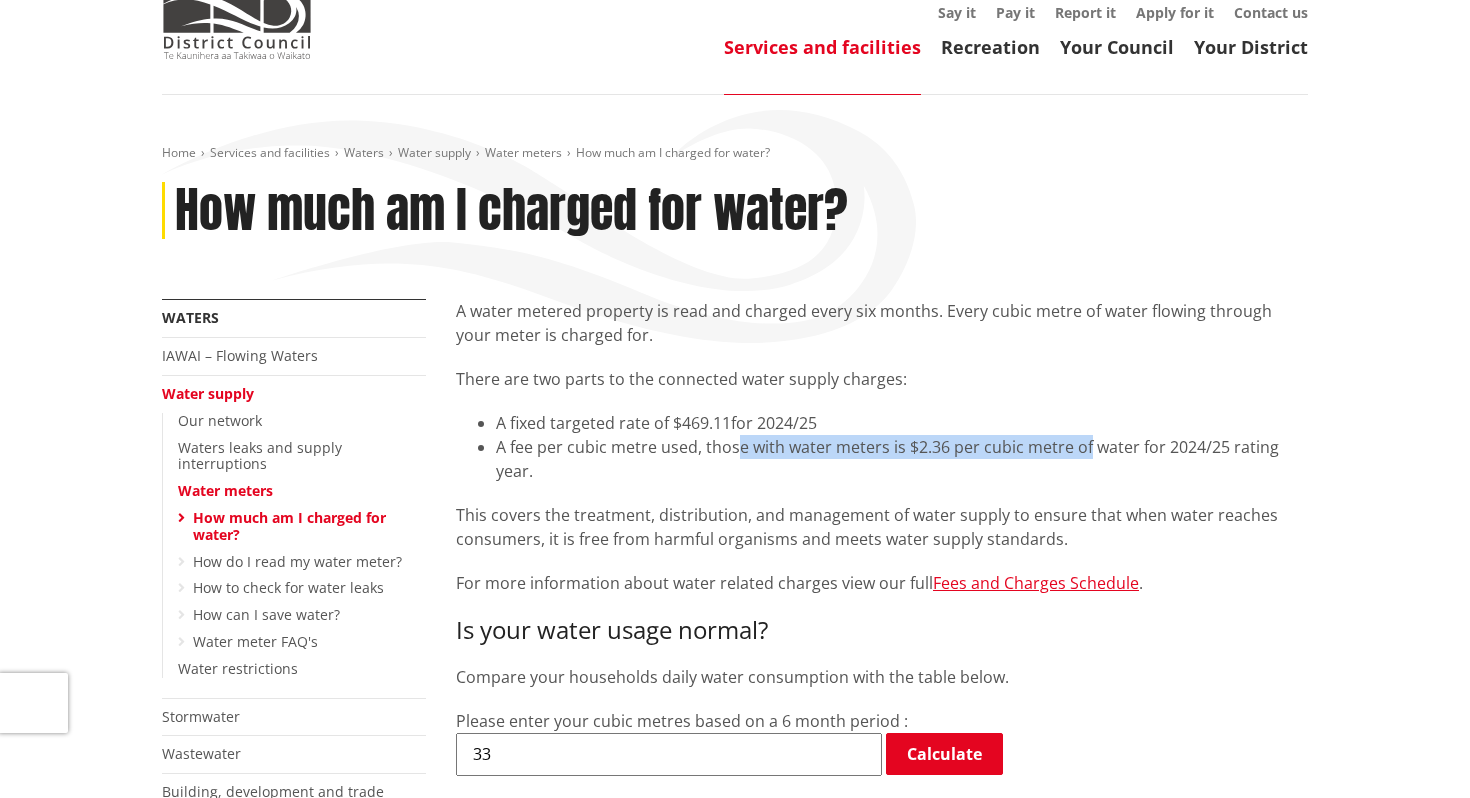 scroll, scrollTop: 182, scrollLeft: 0, axis: vertical 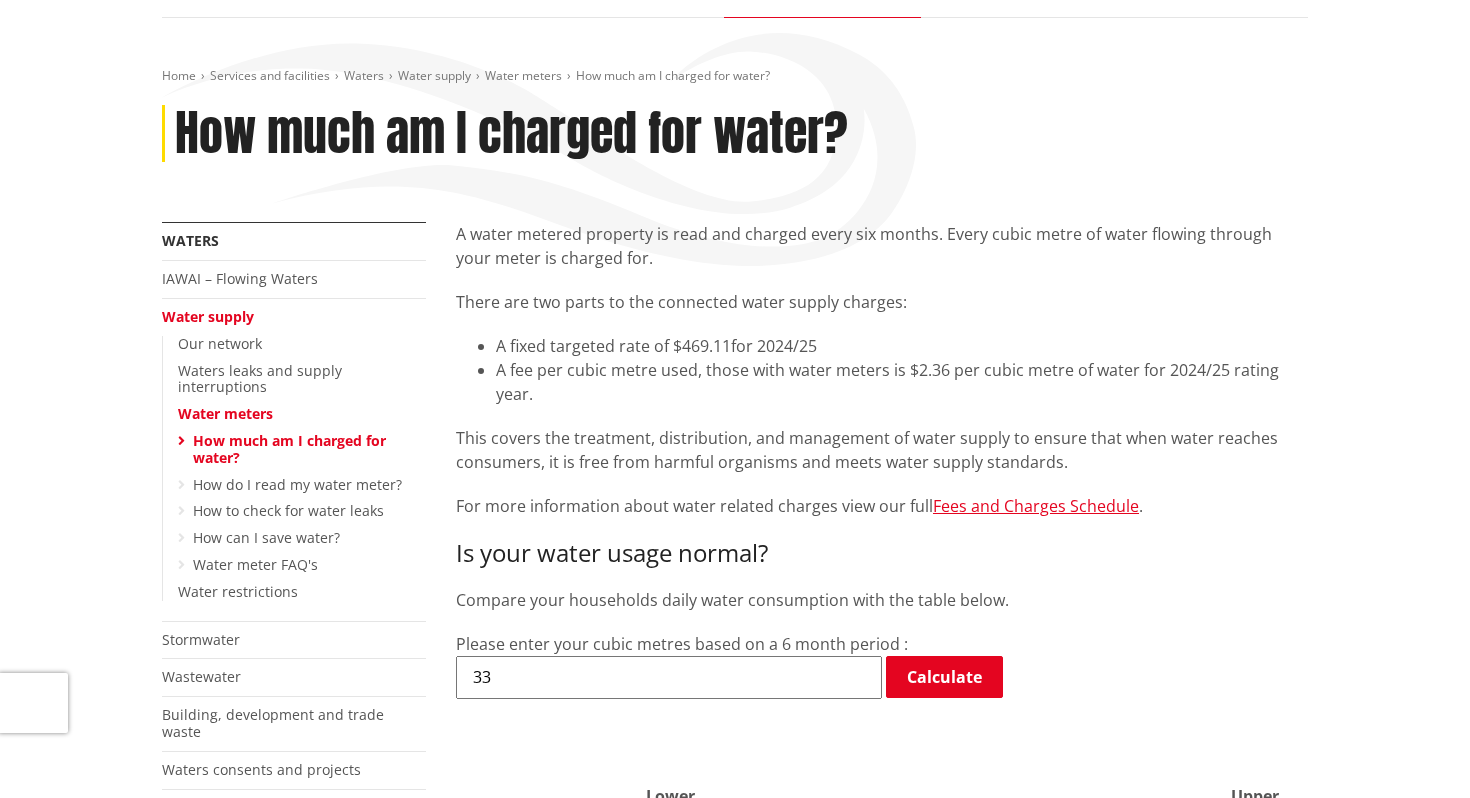 click on "33" at bounding box center (669, 677) 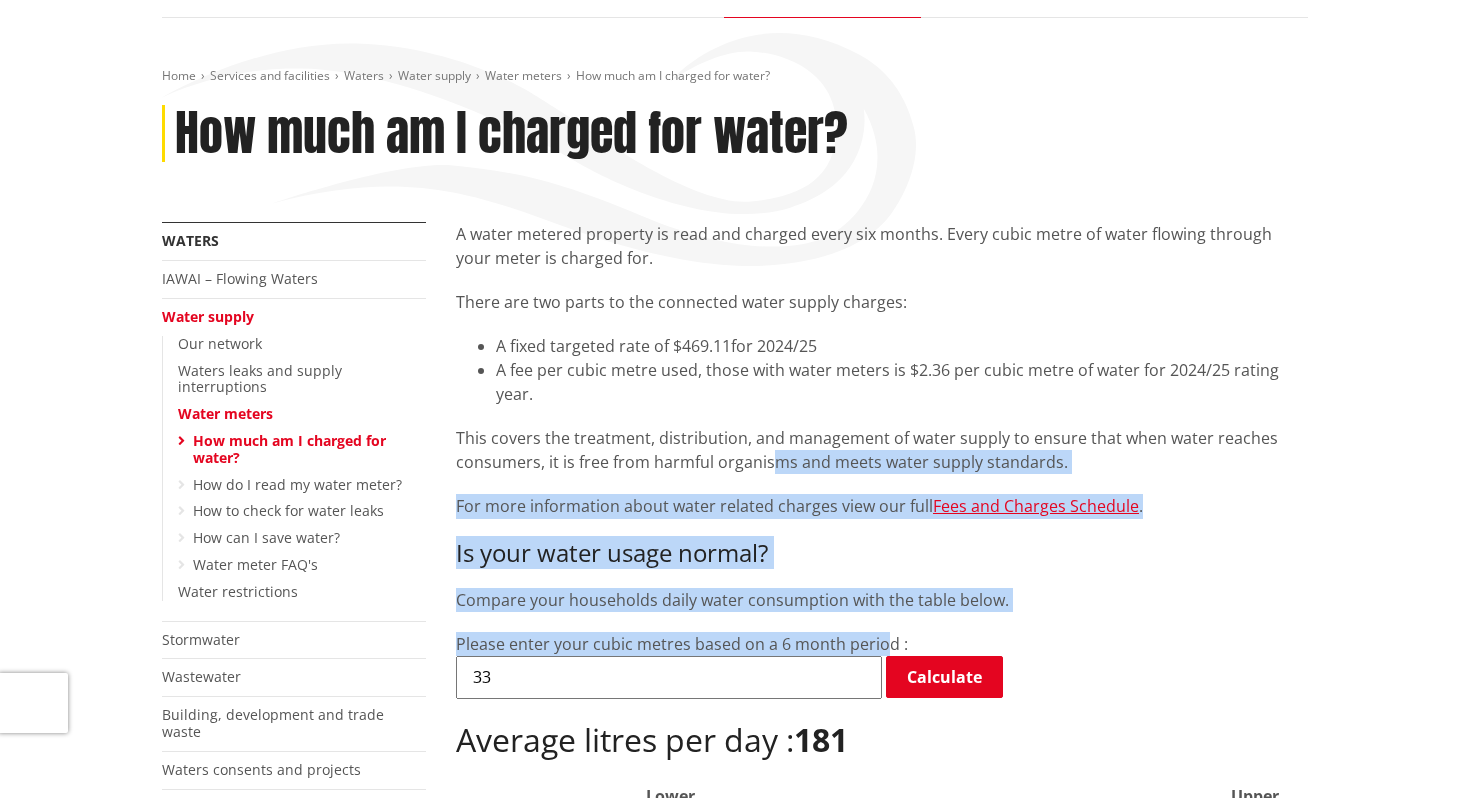 drag, startPoint x: 887, startPoint y: 642, endPoint x: 769, endPoint y: 473, distance: 206.1189 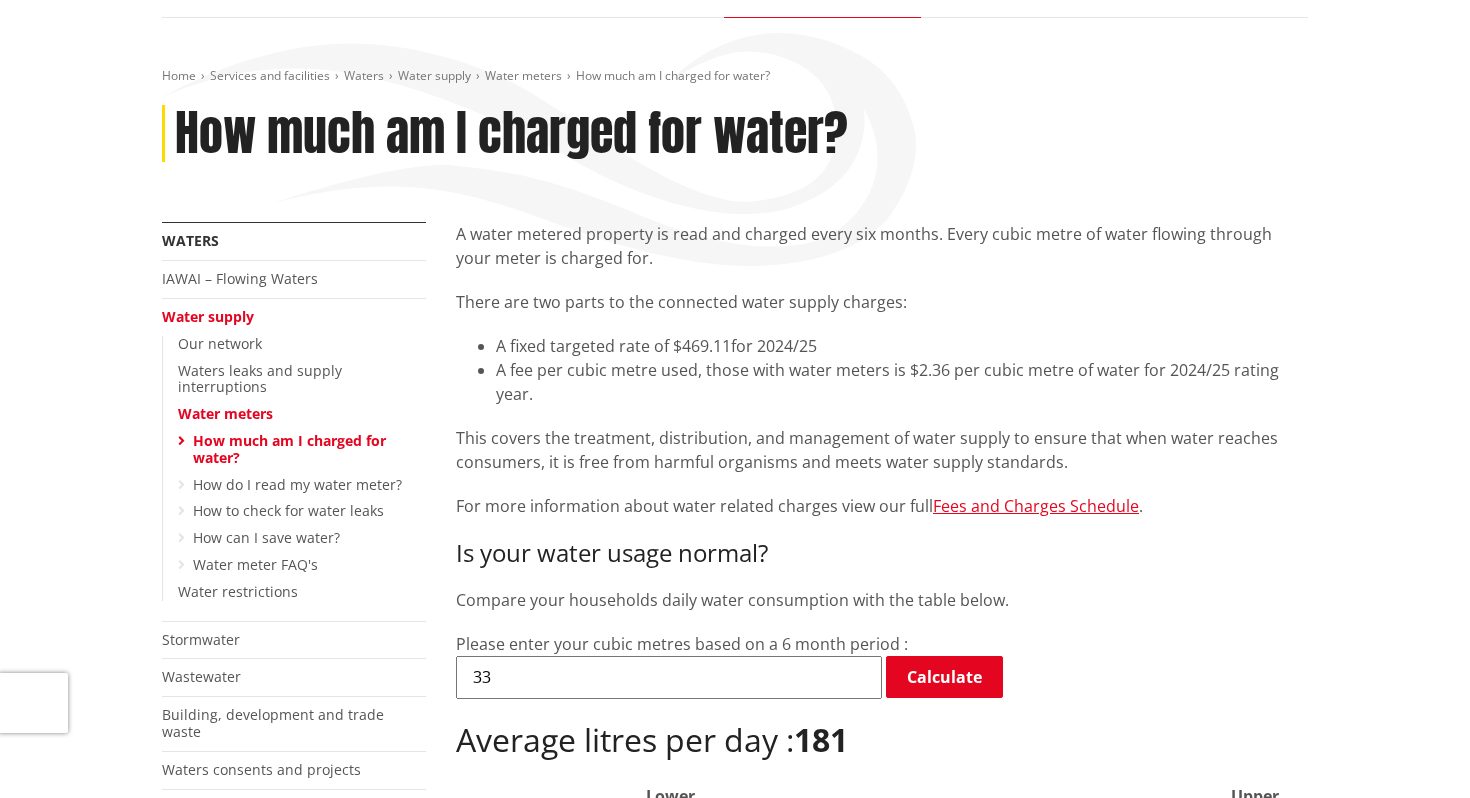 click on "Is your water usage normal?" at bounding box center [882, 553] 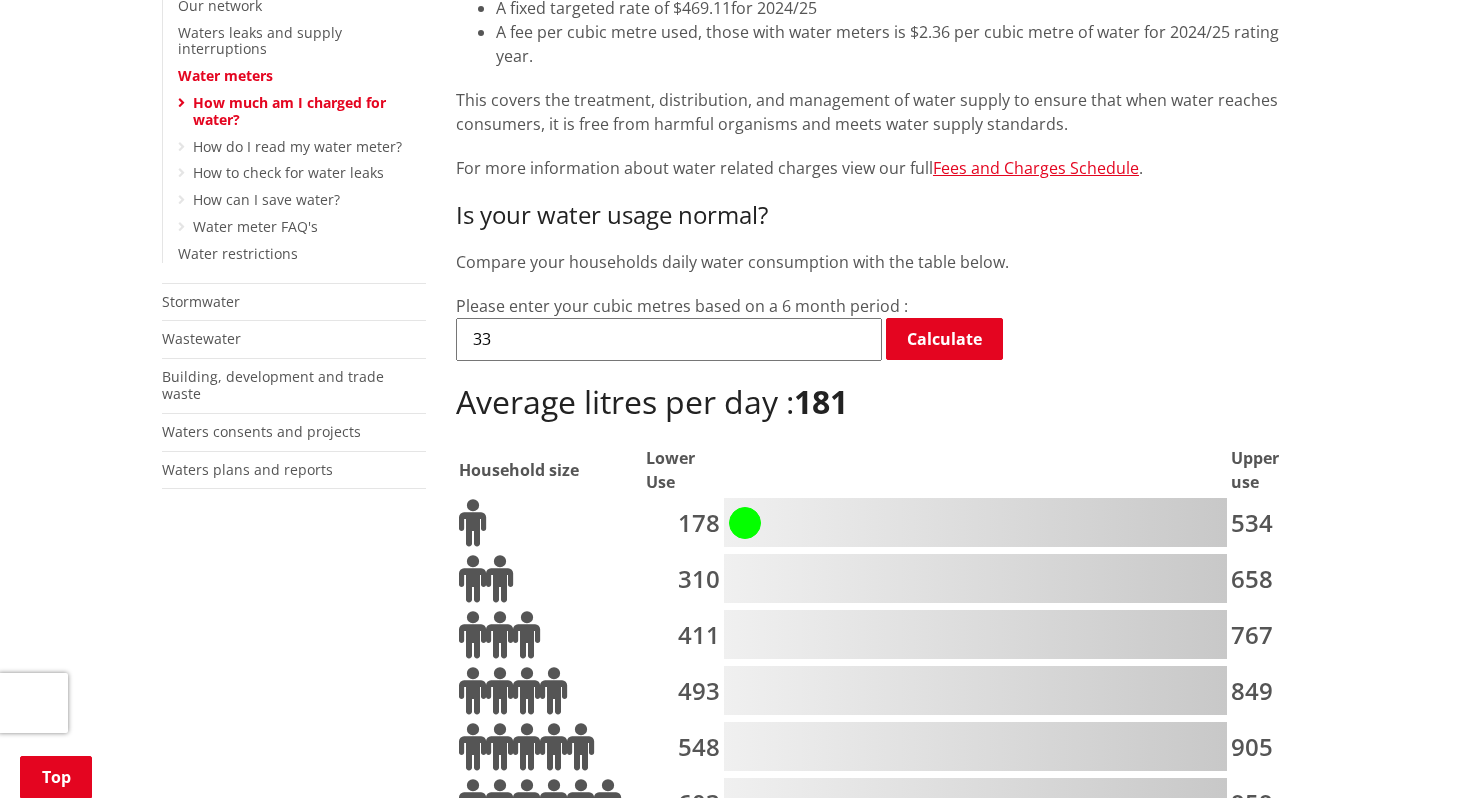 scroll, scrollTop: 521, scrollLeft: 0, axis: vertical 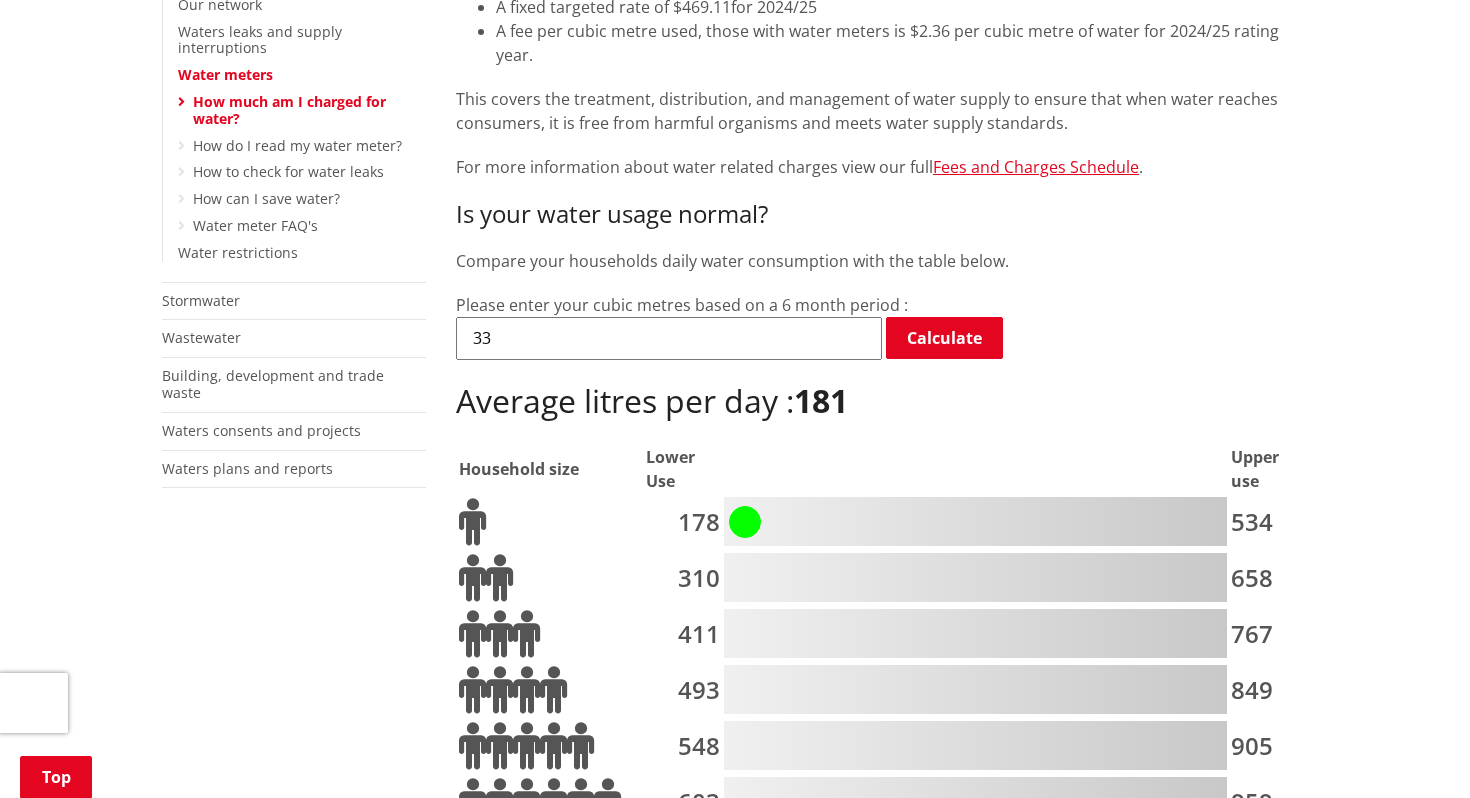 click at bounding box center [975, 577] 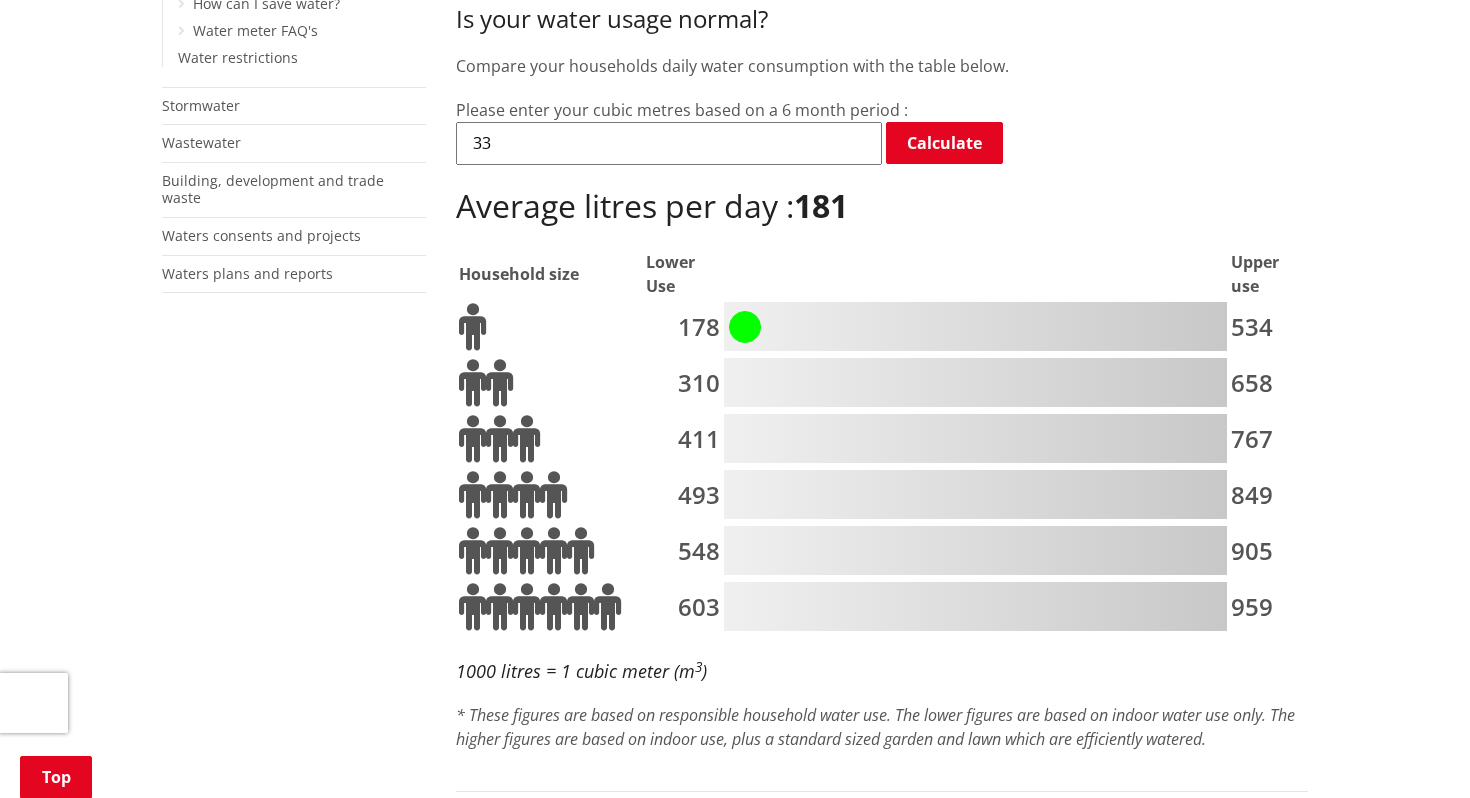 scroll, scrollTop: 715, scrollLeft: 0, axis: vertical 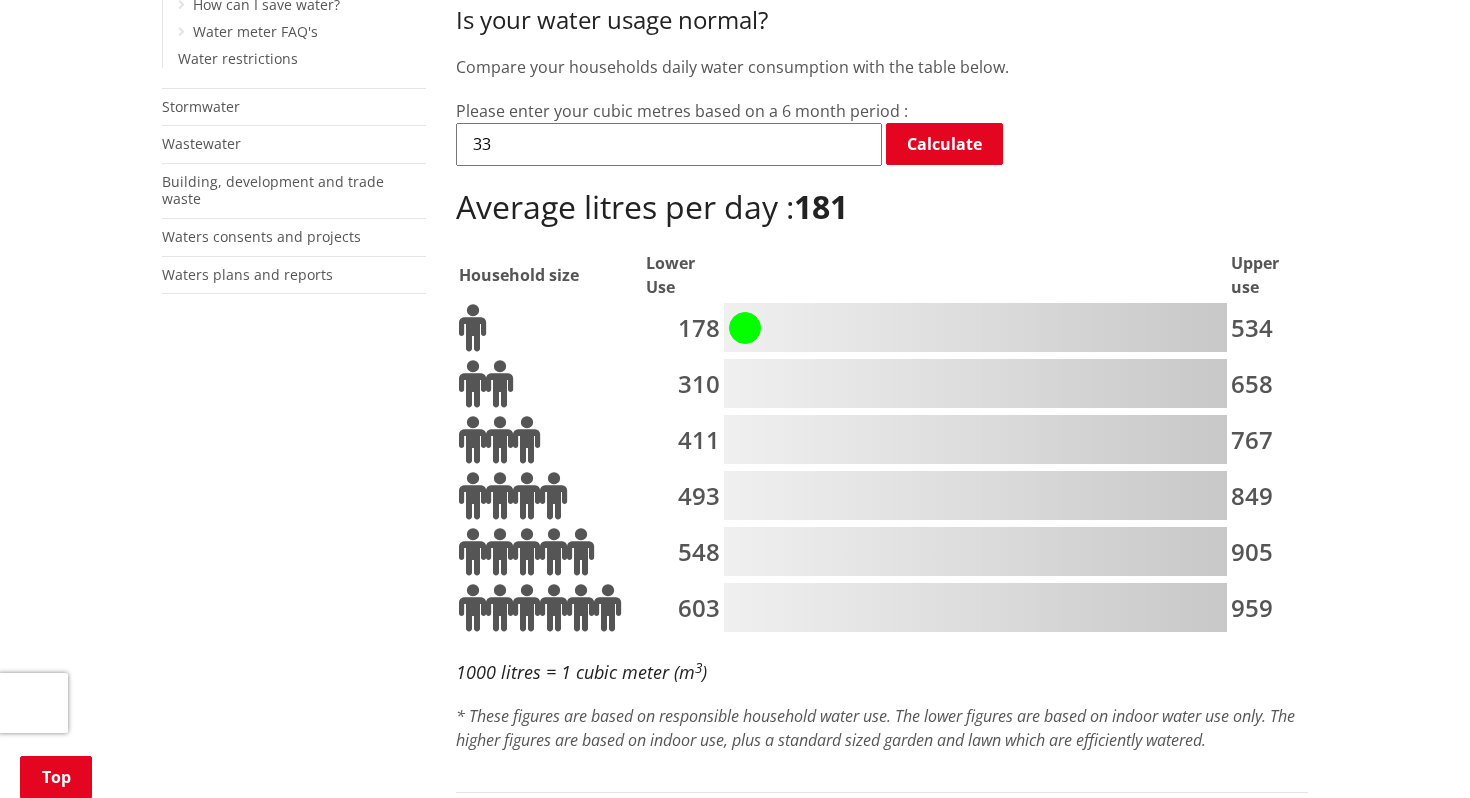 click at bounding box center [975, 383] 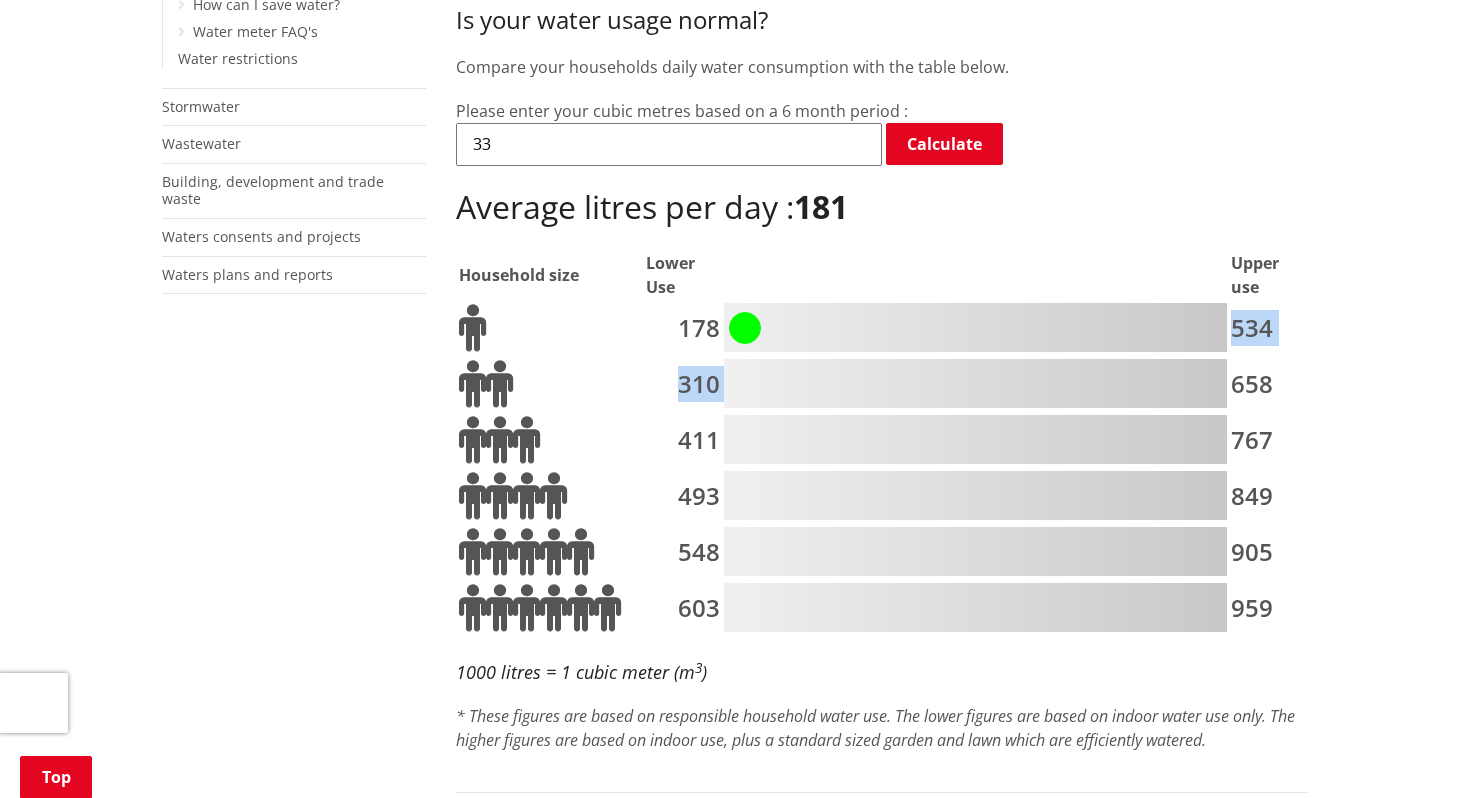 drag, startPoint x: 743, startPoint y: 330, endPoint x: 745, endPoint y: 396, distance: 66.0303 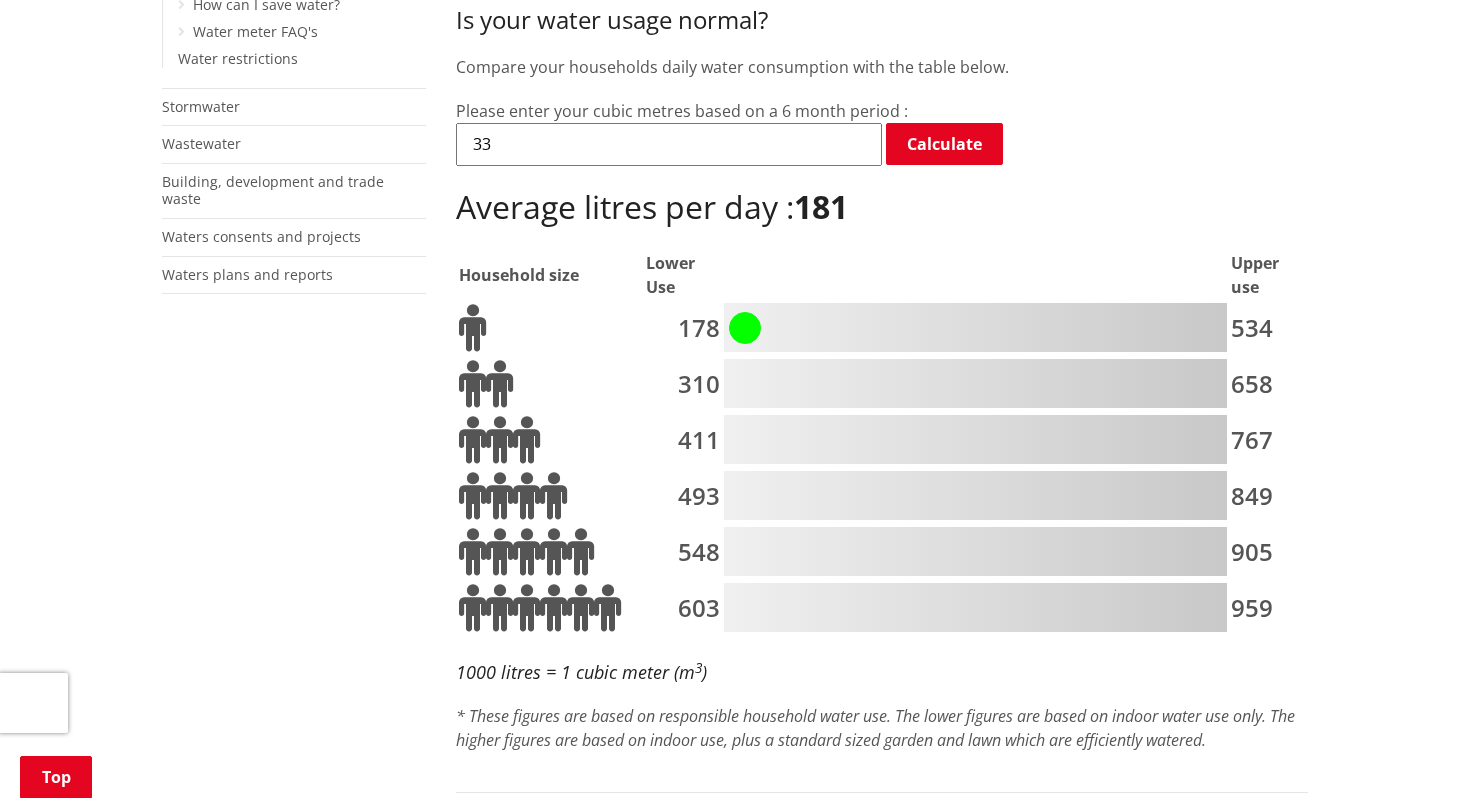 click at bounding box center (975, 383) 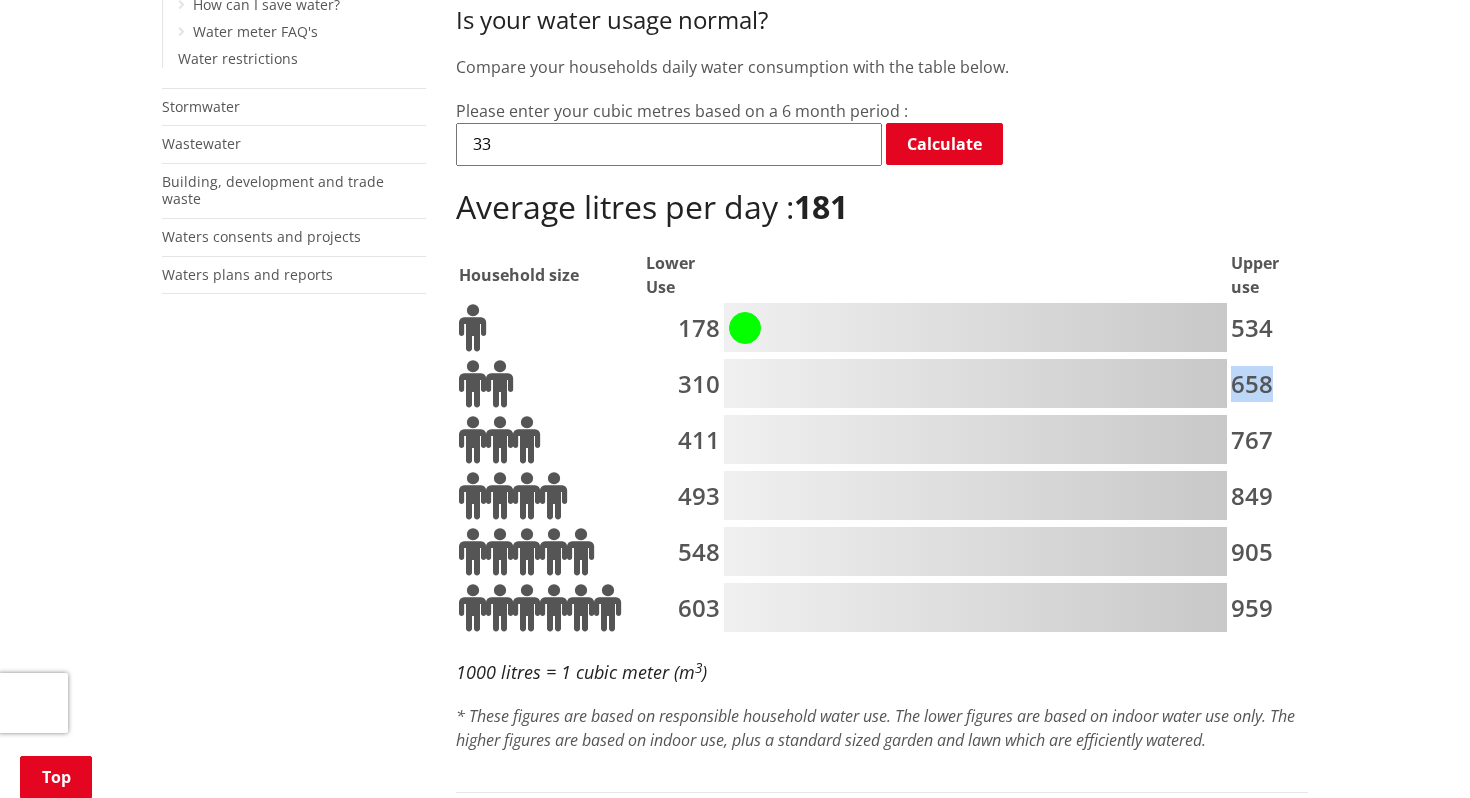 click at bounding box center [975, 383] 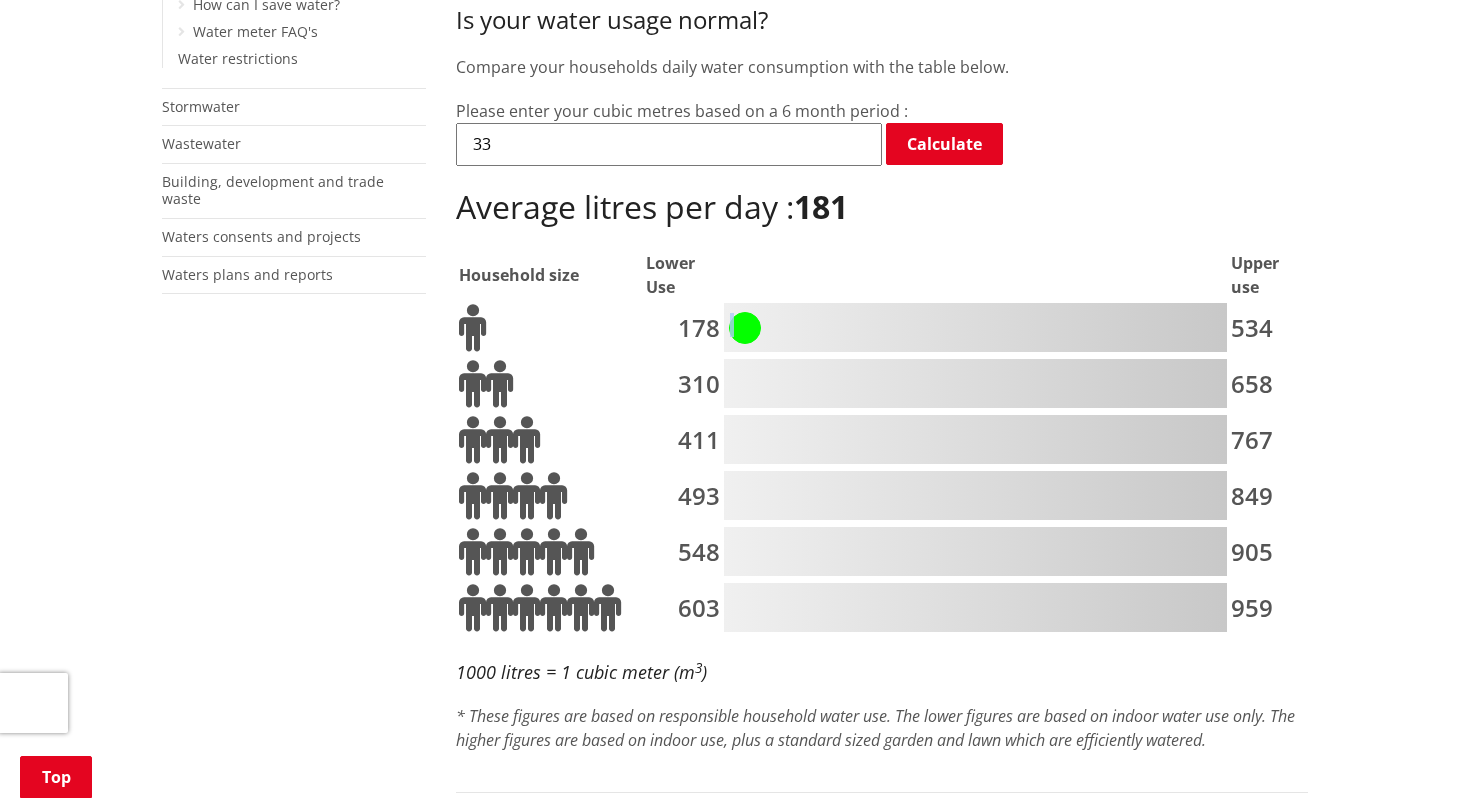 drag, startPoint x: 745, startPoint y: 342, endPoint x: 1103, endPoint y: 343, distance: 358.0014 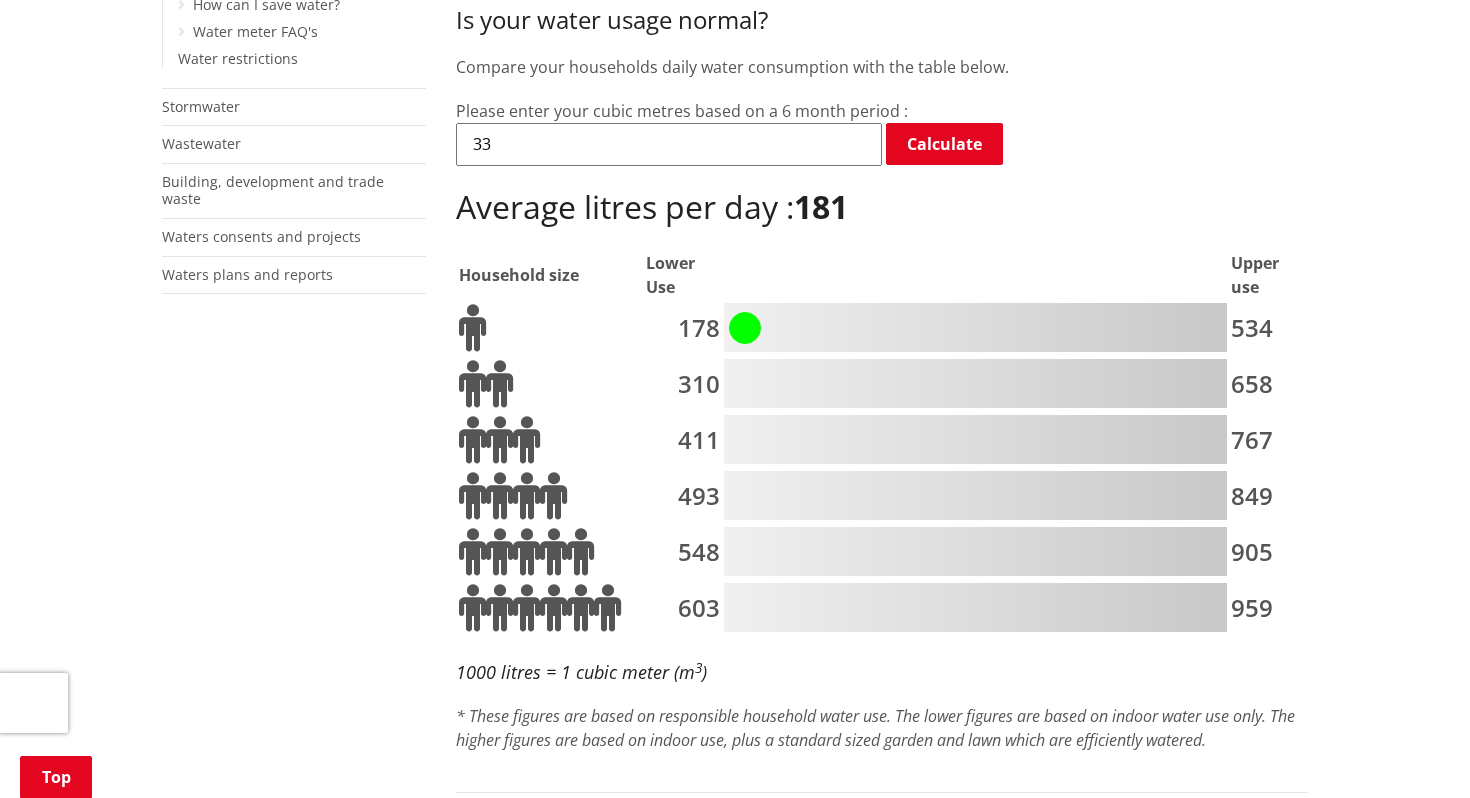 click at bounding box center [975, 327] 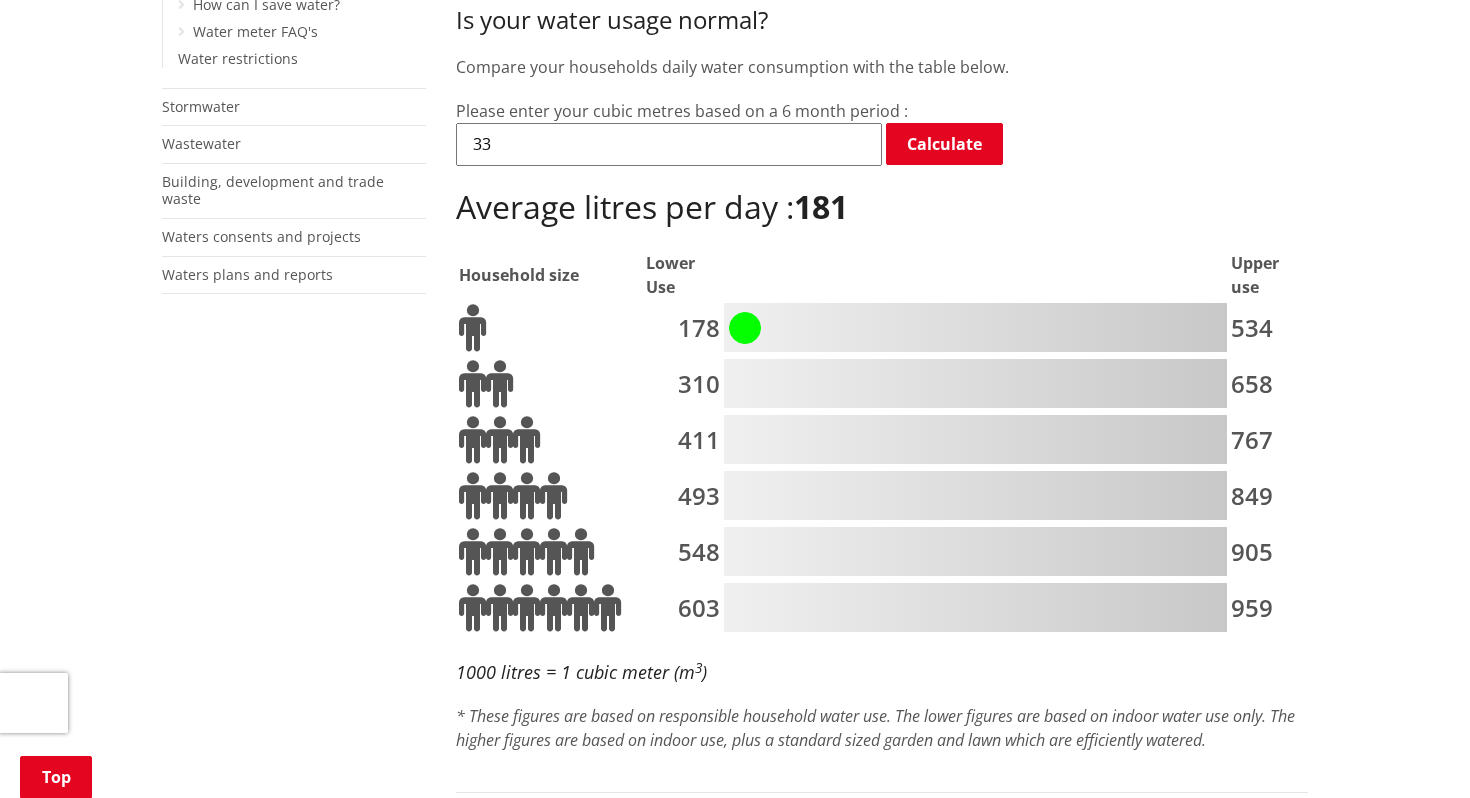 click at bounding box center (975, 383) 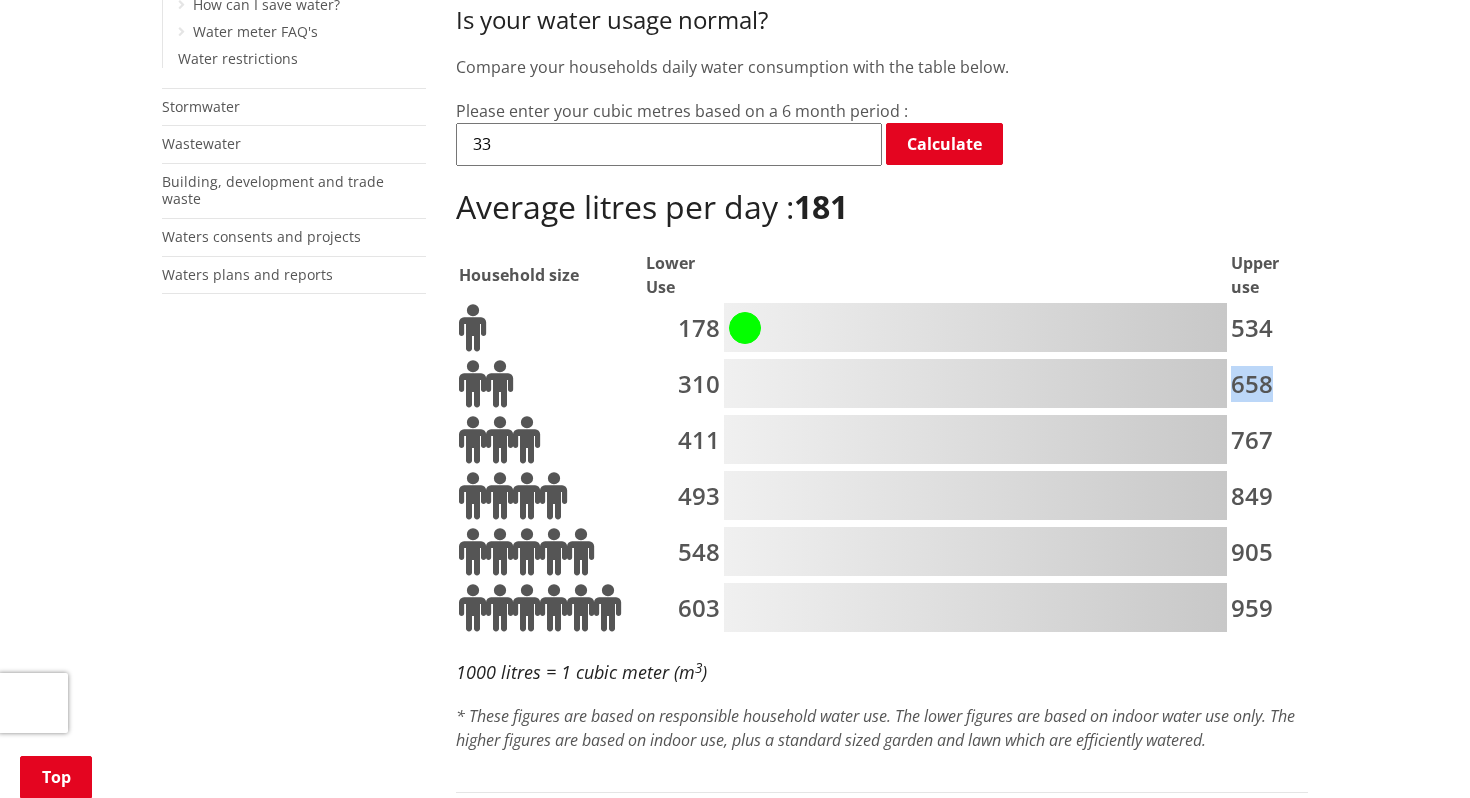 click at bounding box center [975, 383] 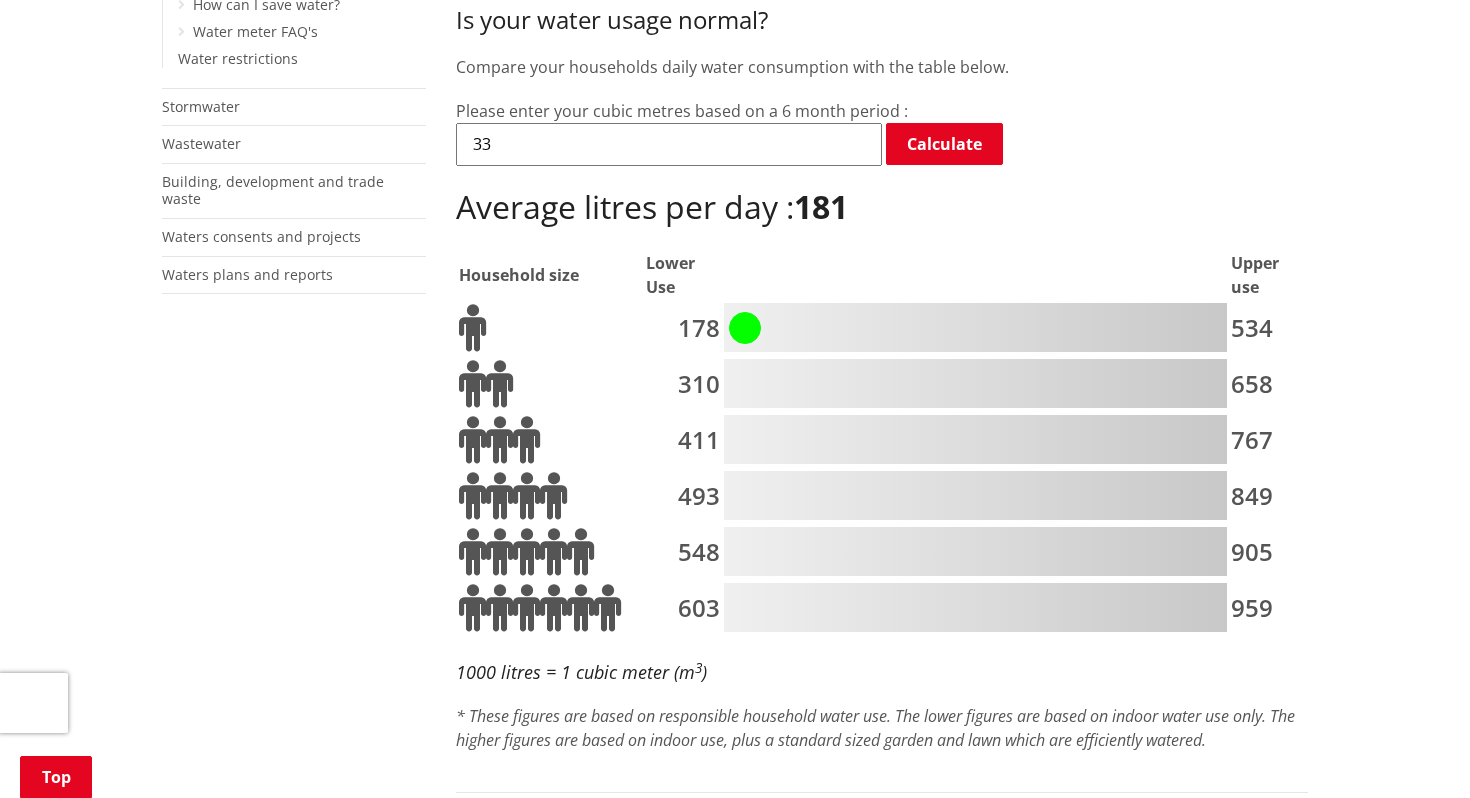 click on "33" at bounding box center (669, 144) 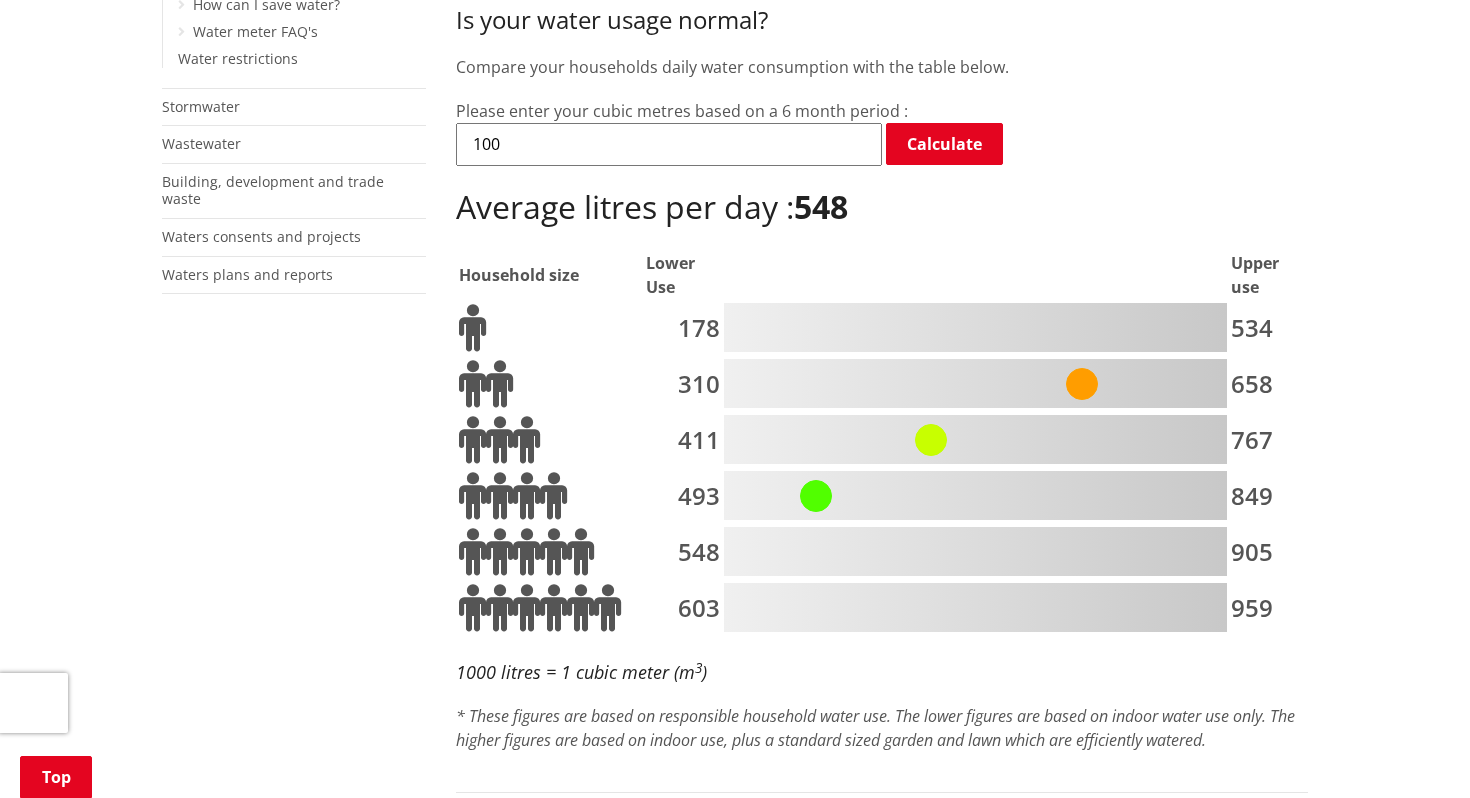click on "100" at bounding box center (669, 144) 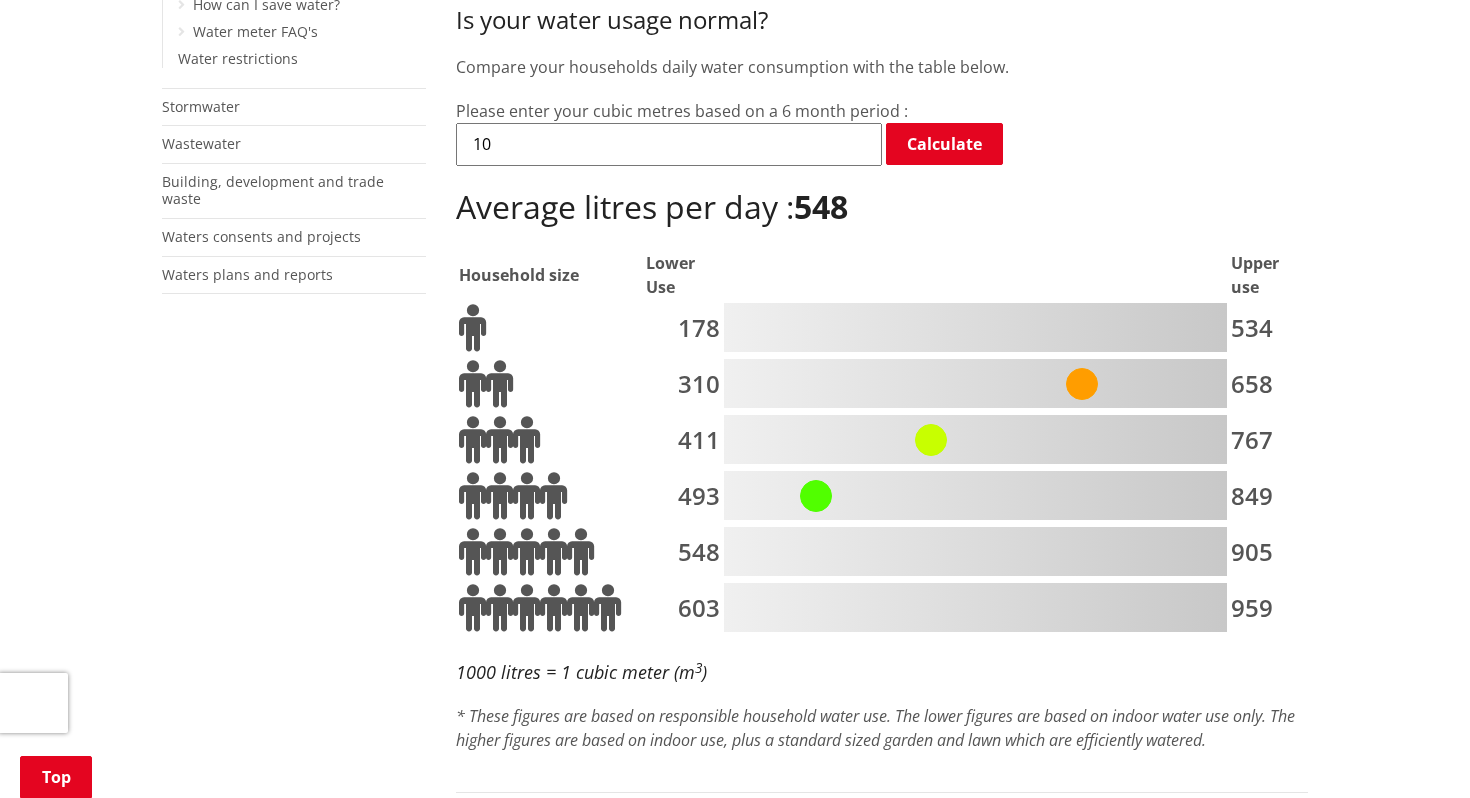 type on "1" 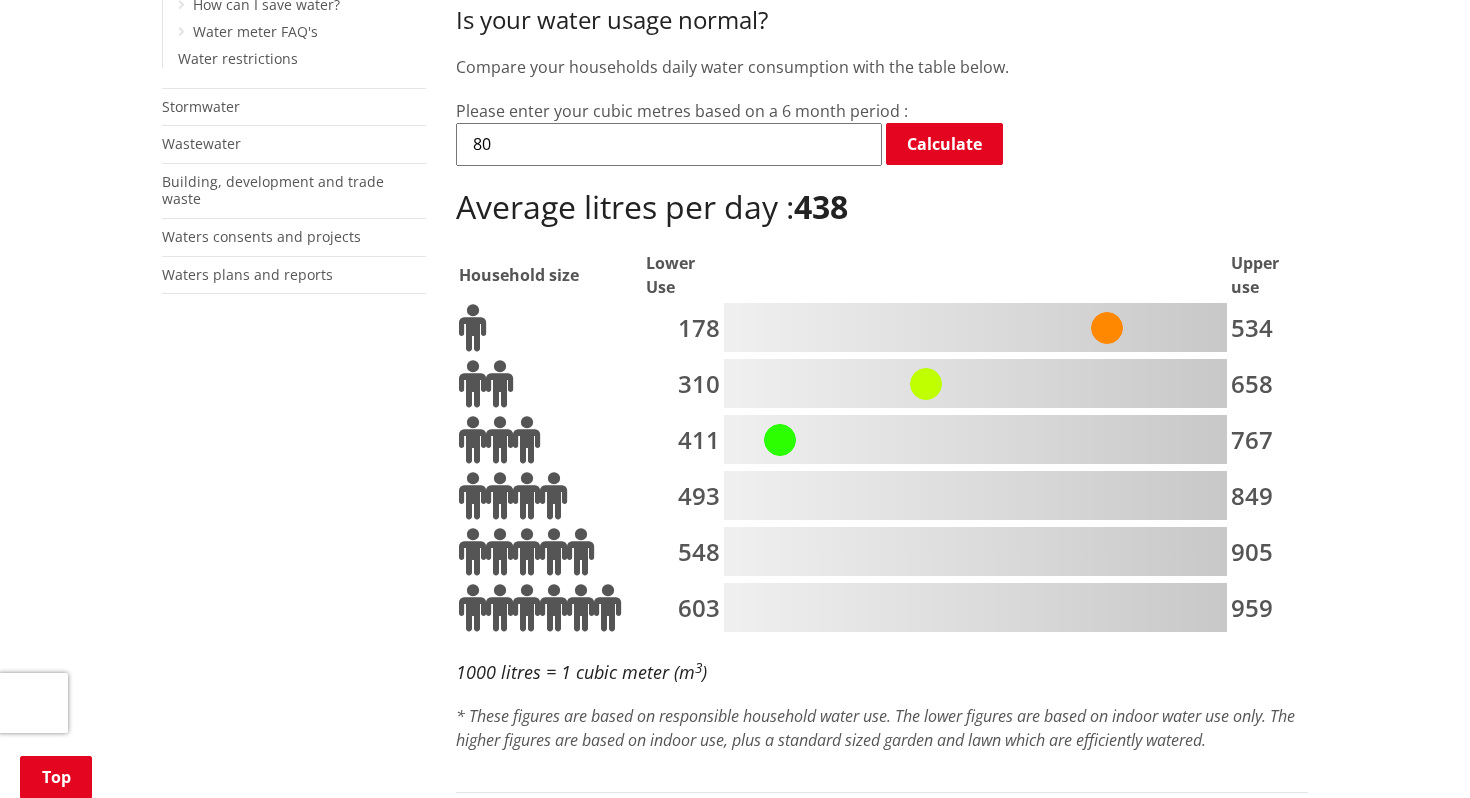 click on "80" at bounding box center (669, 144) 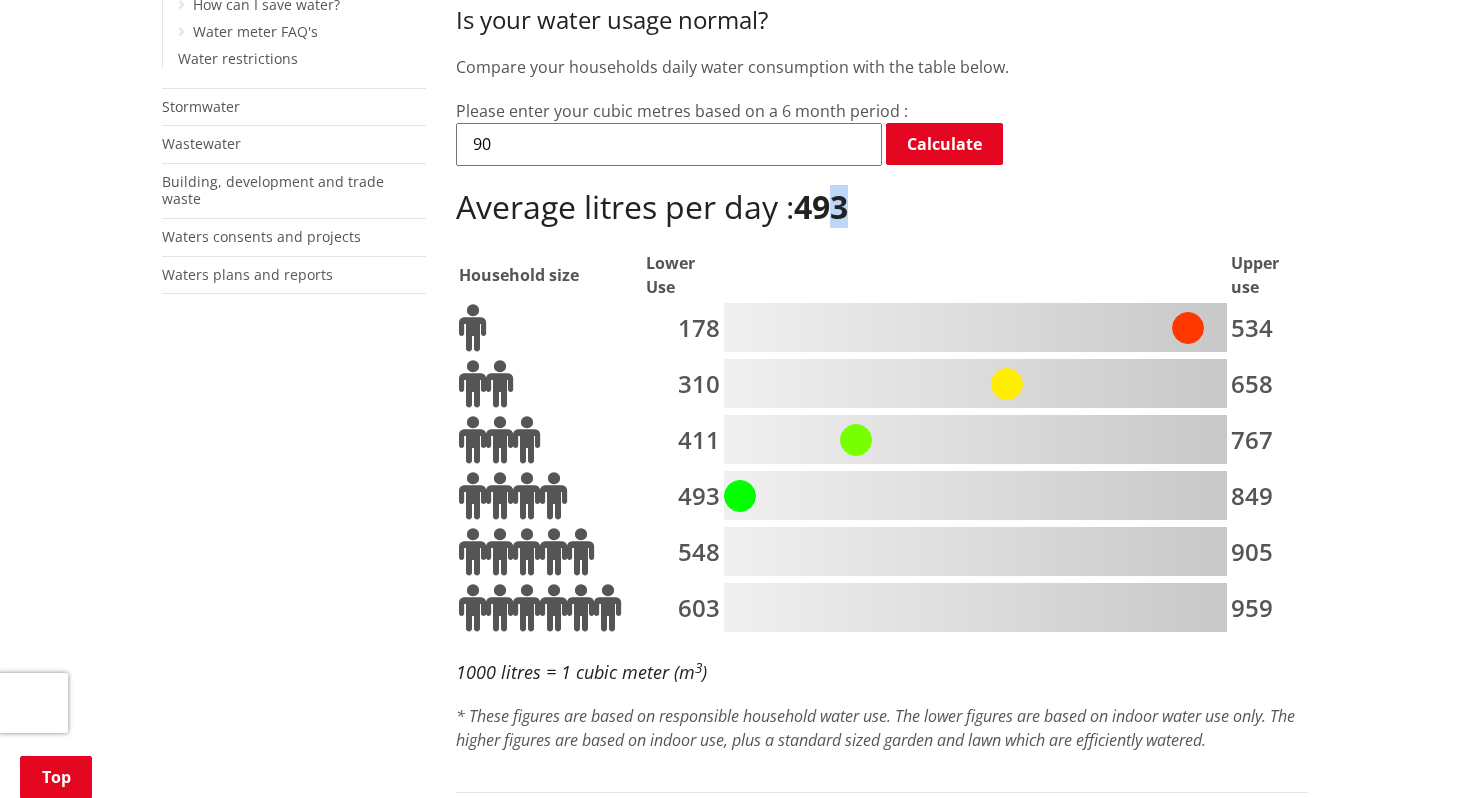 drag, startPoint x: 866, startPoint y: 223, endPoint x: 831, endPoint y: 217, distance: 35.510563 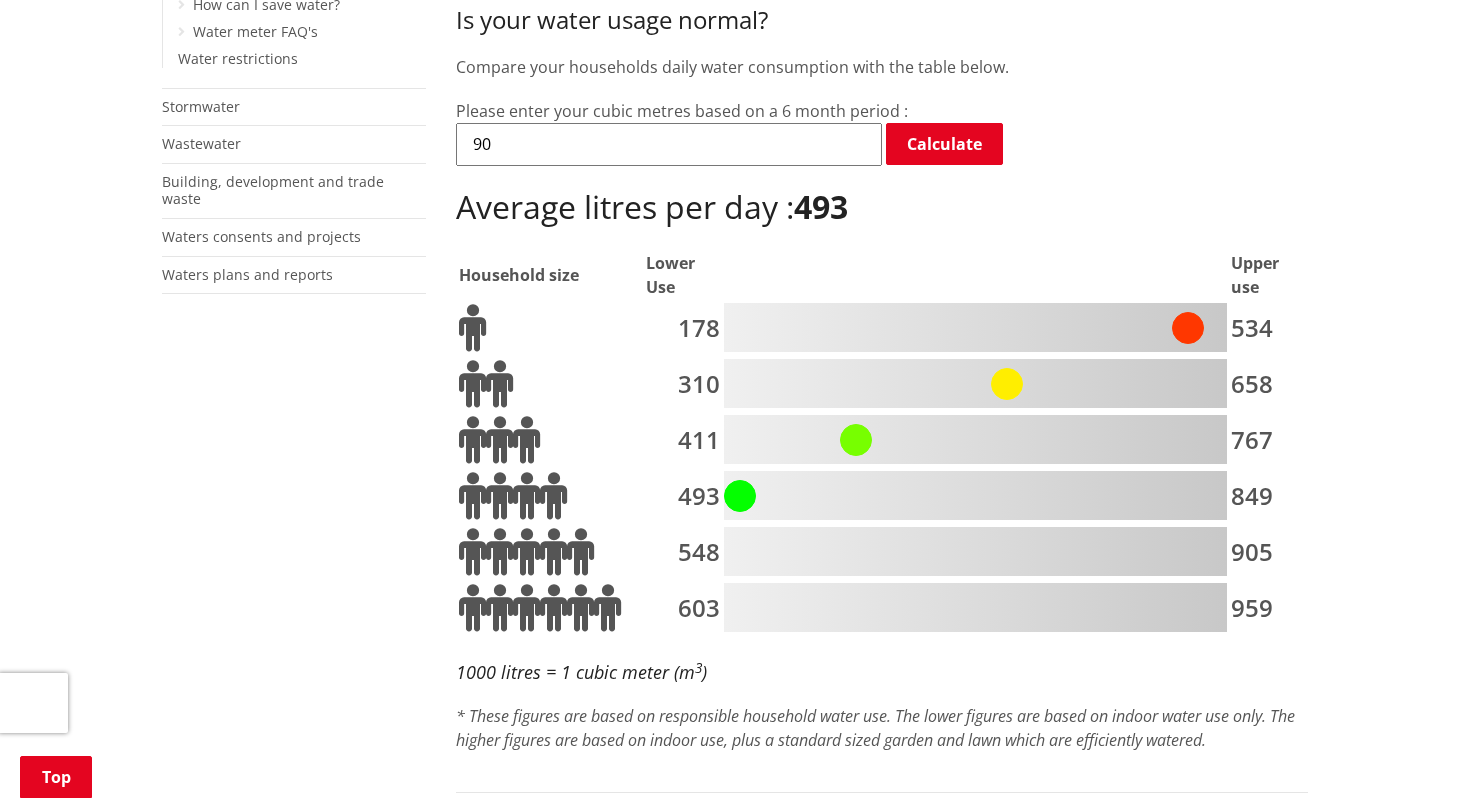 click on "Average litres per day :  493" at bounding box center (882, 208) 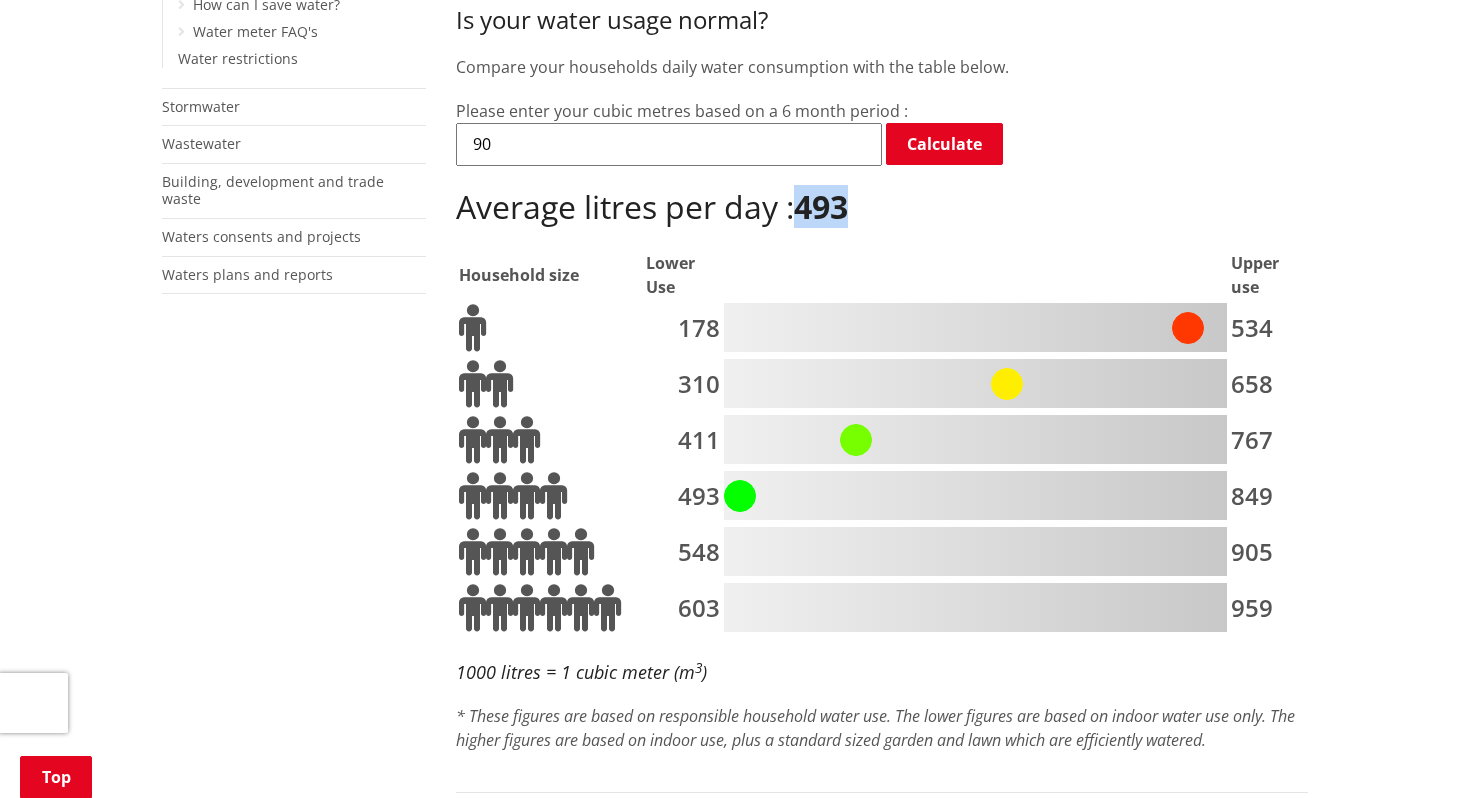 drag, startPoint x: 857, startPoint y: 213, endPoint x: 808, endPoint y: 213, distance: 49 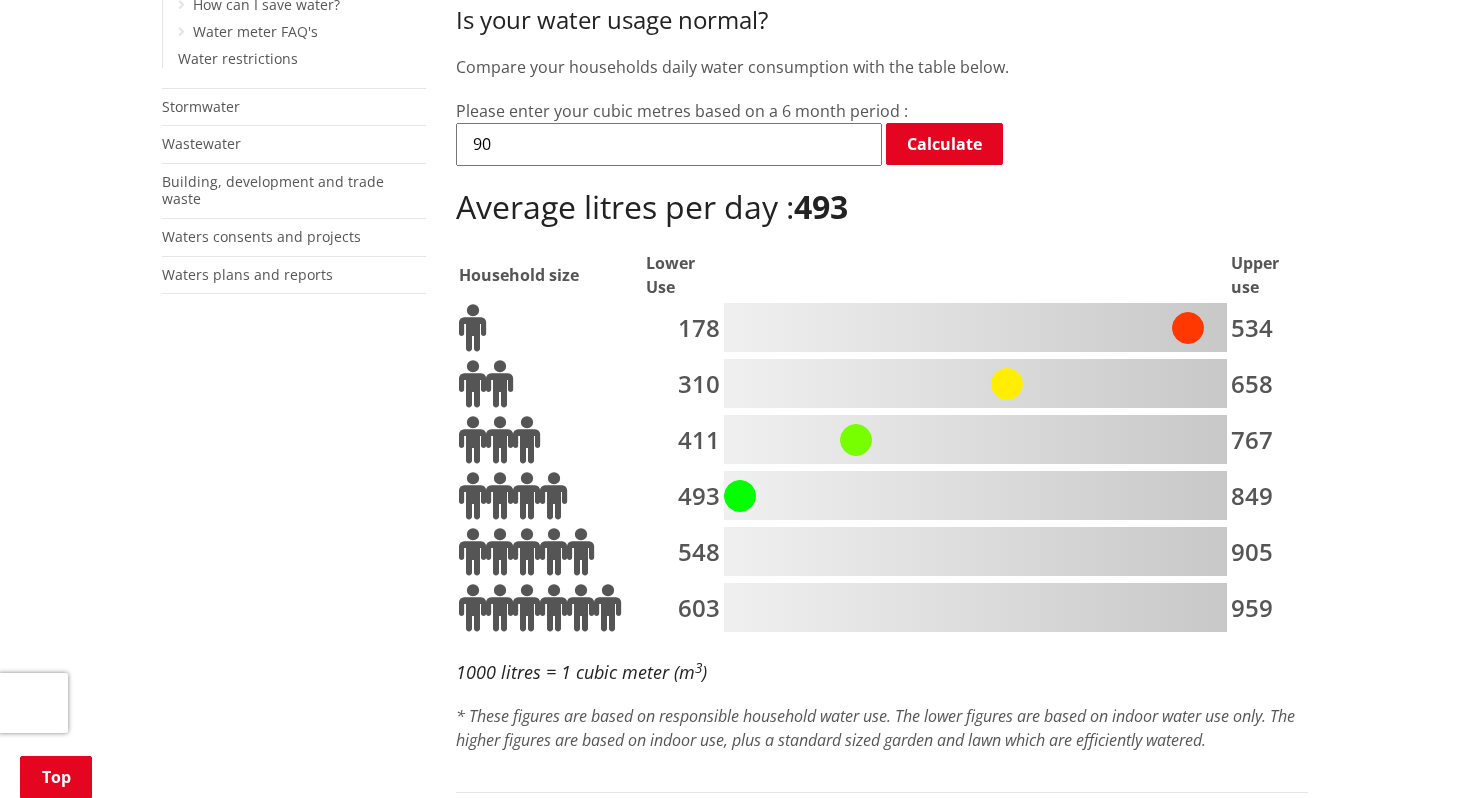 click on "90" at bounding box center [669, 144] 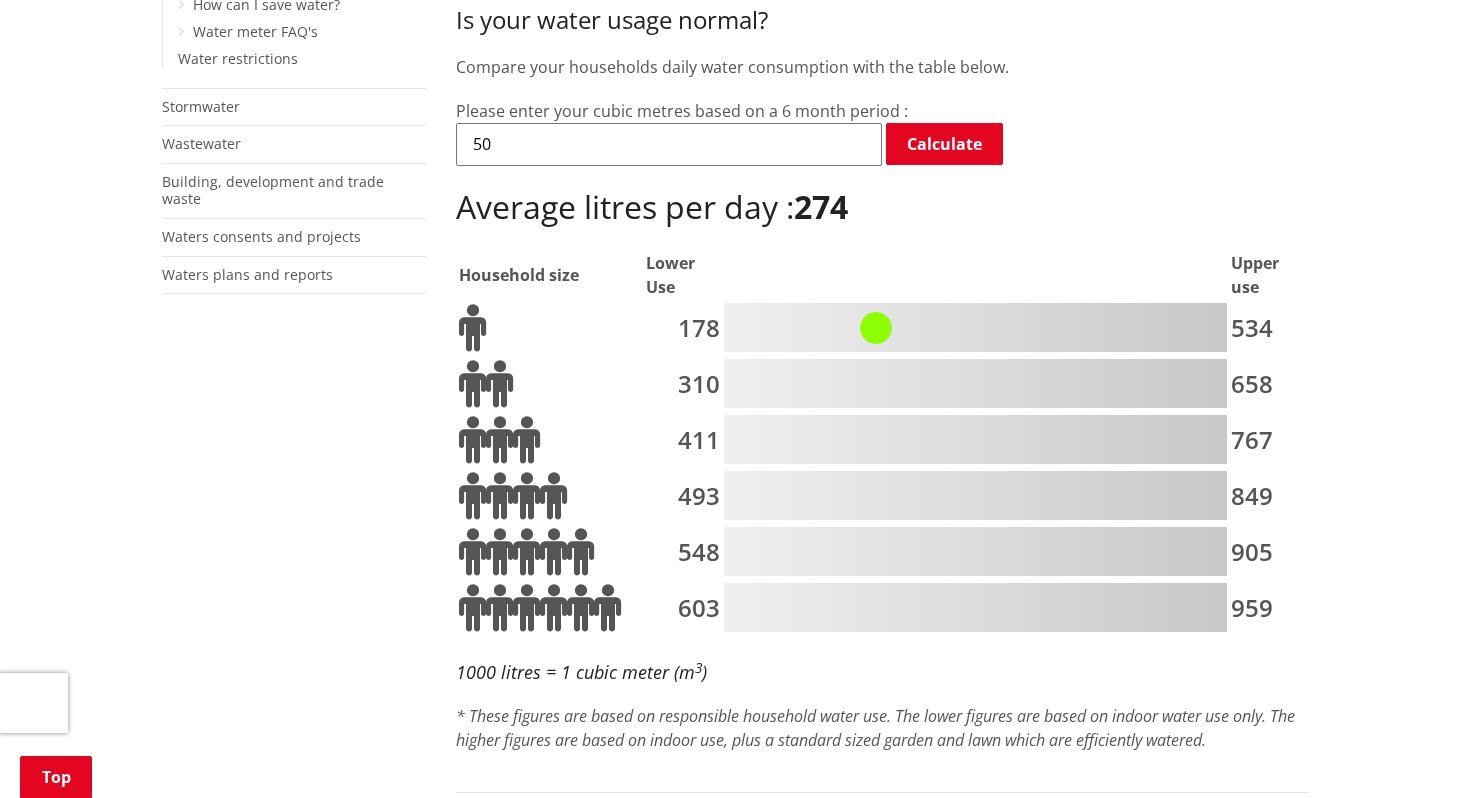 click on "50" at bounding box center [669, 144] 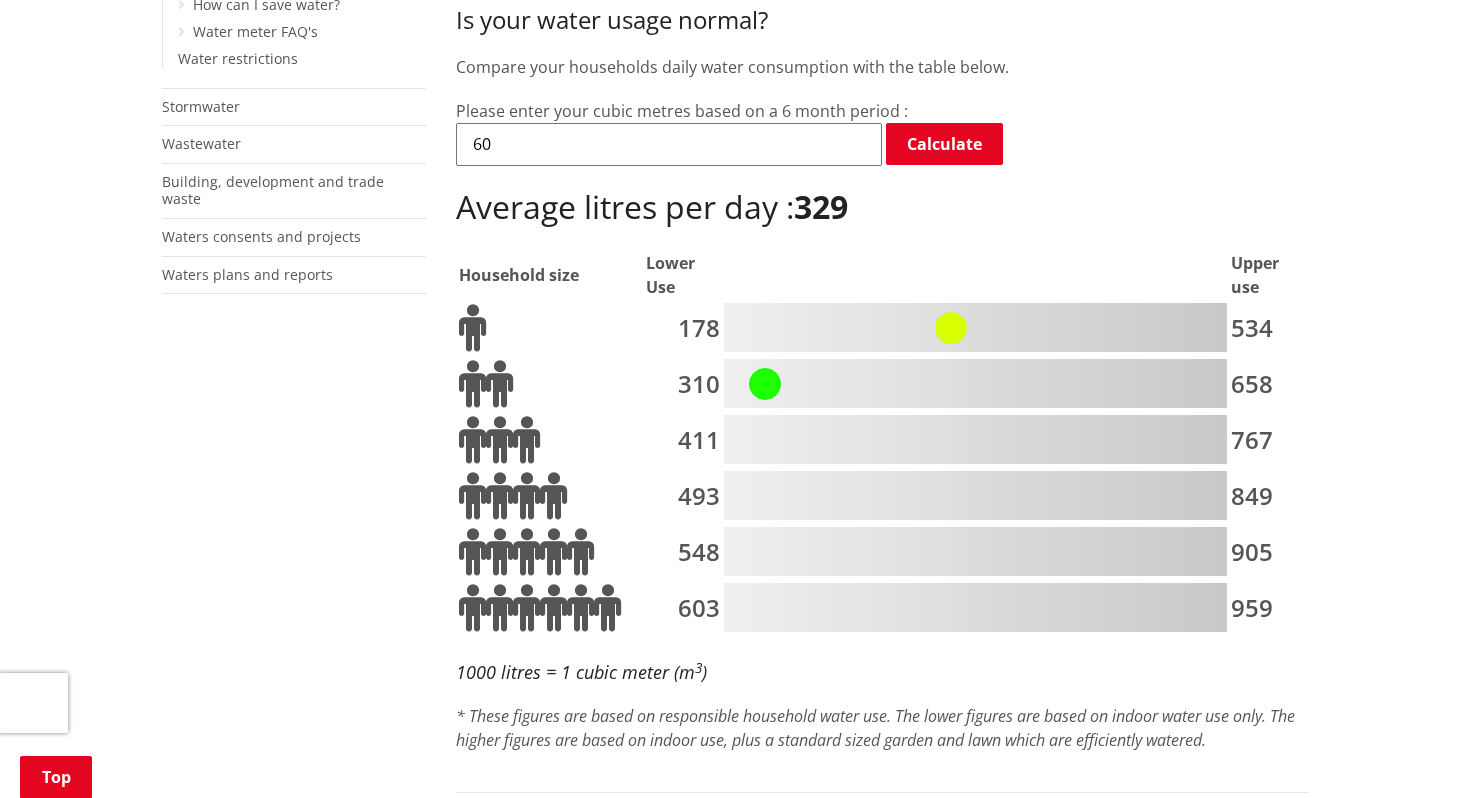 click on "60" at bounding box center [669, 144] 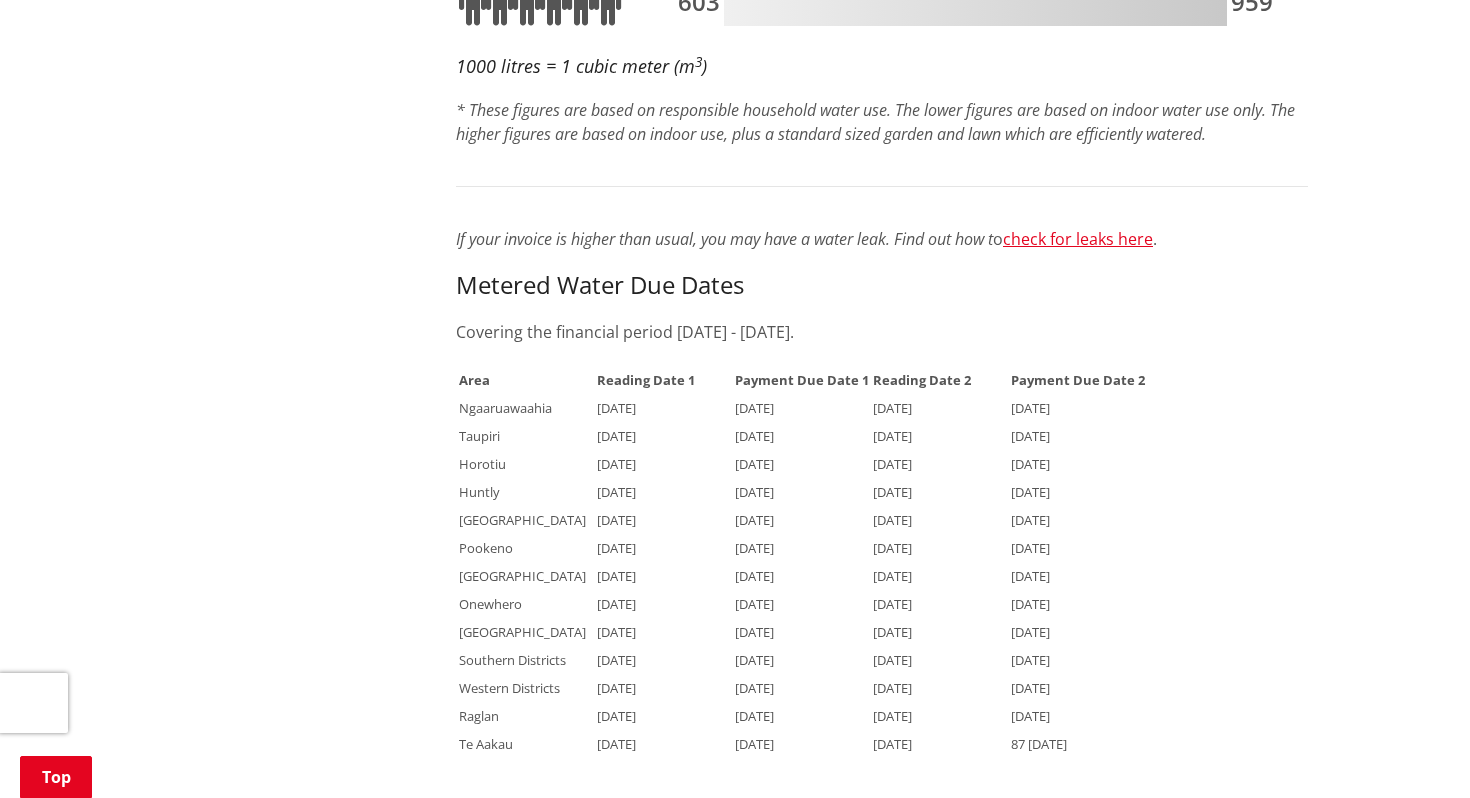 scroll, scrollTop: 1320, scrollLeft: 0, axis: vertical 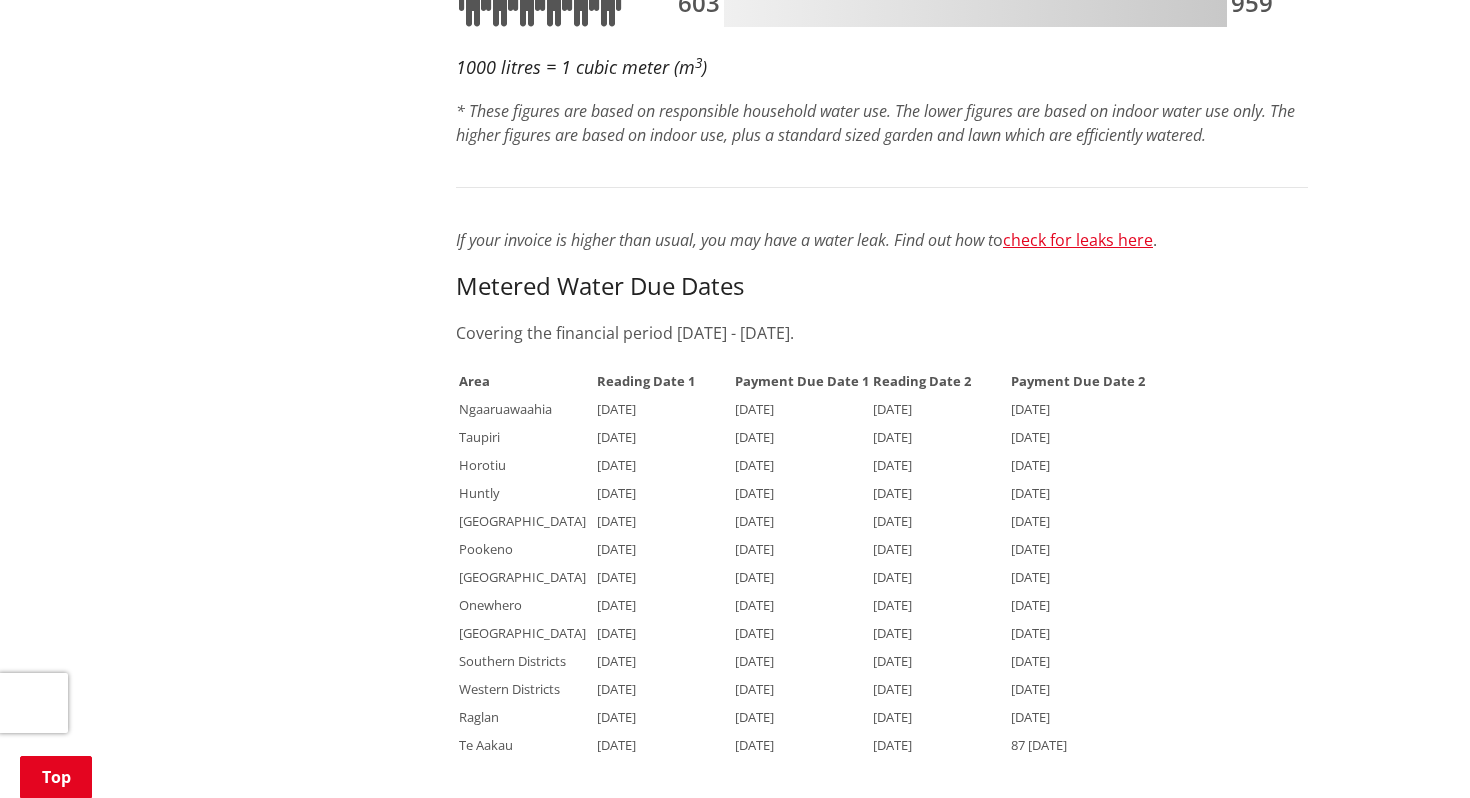 type on "70" 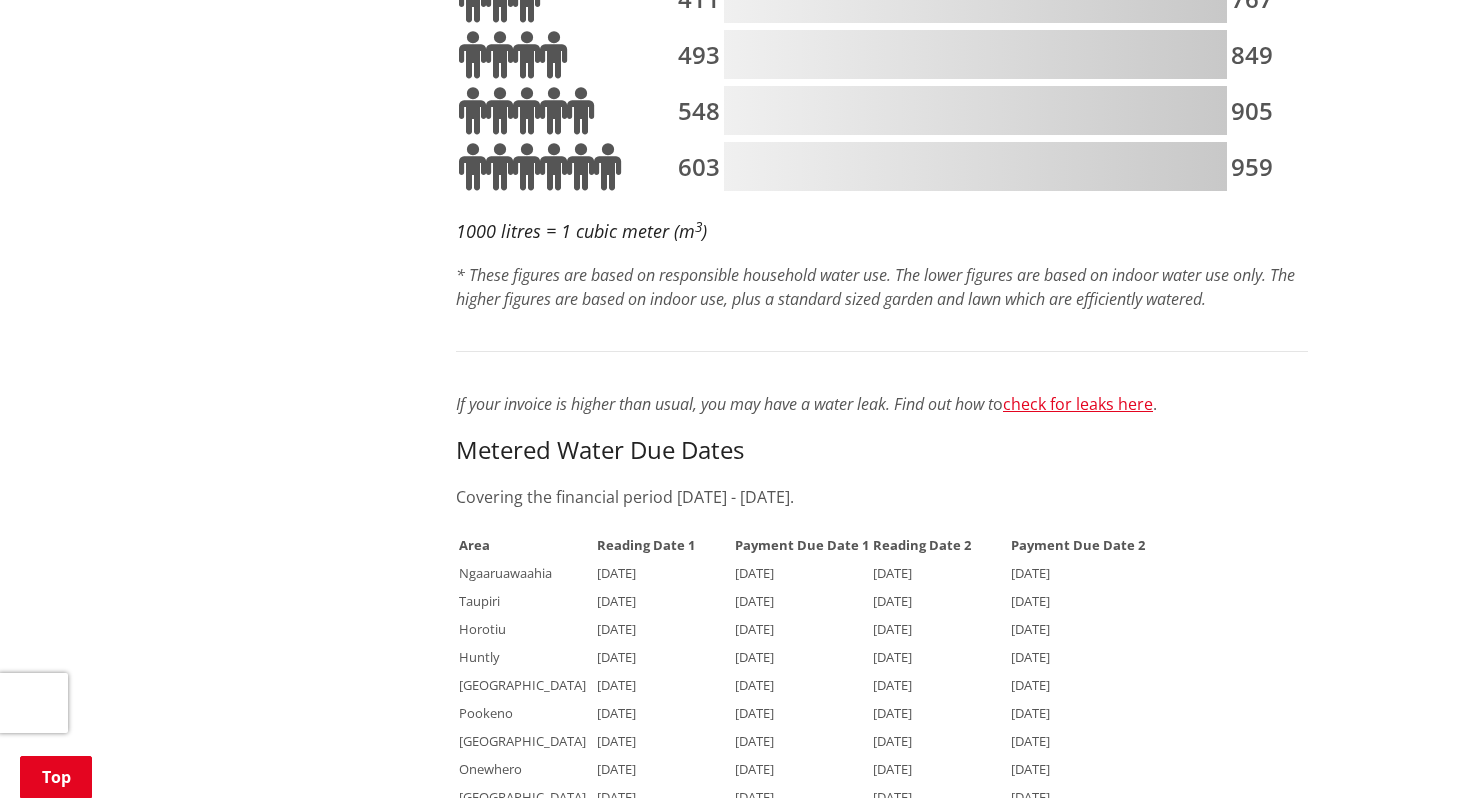 scroll, scrollTop: 1154, scrollLeft: 0, axis: vertical 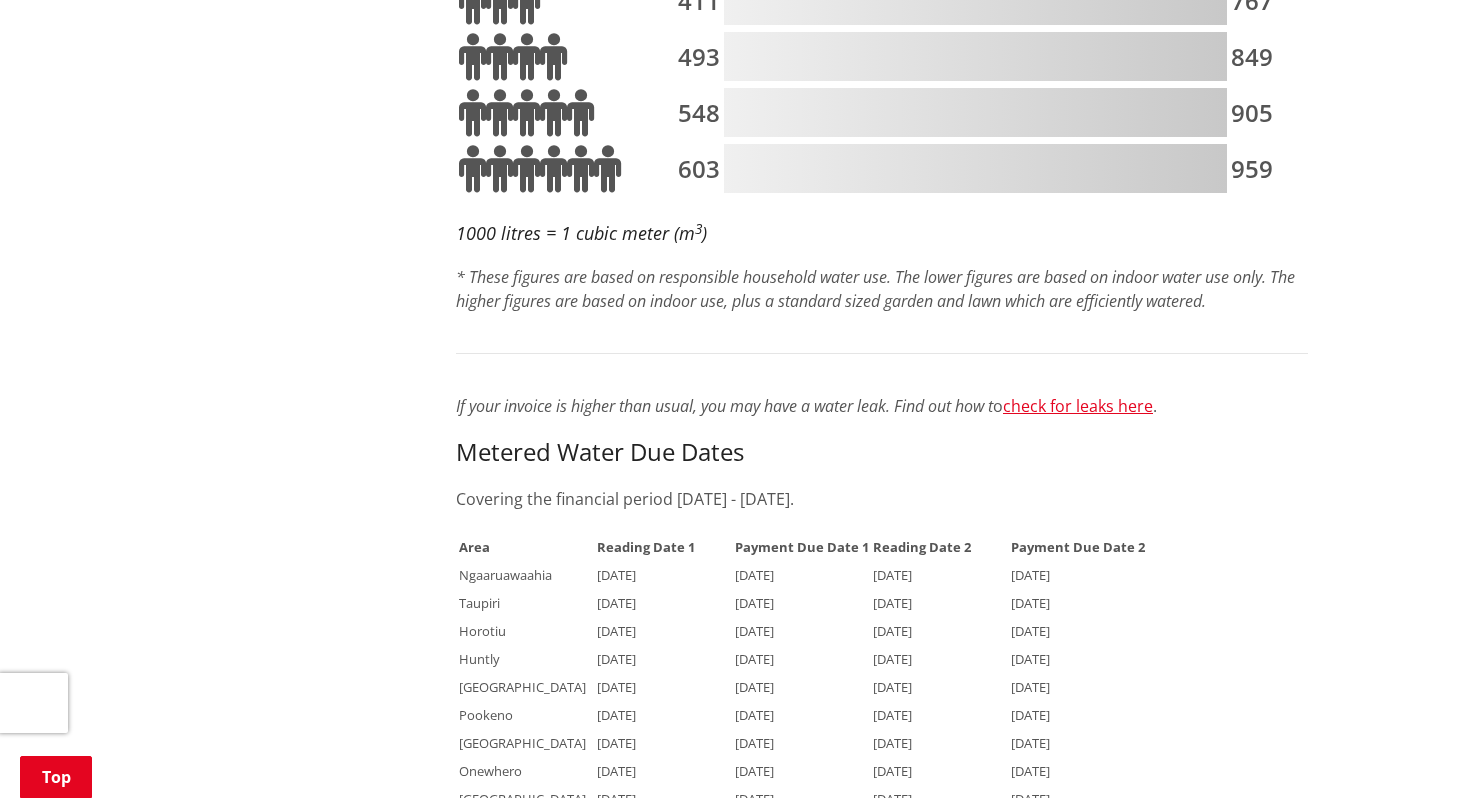 click on "Metered Water Due Dates" at bounding box center [882, 452] 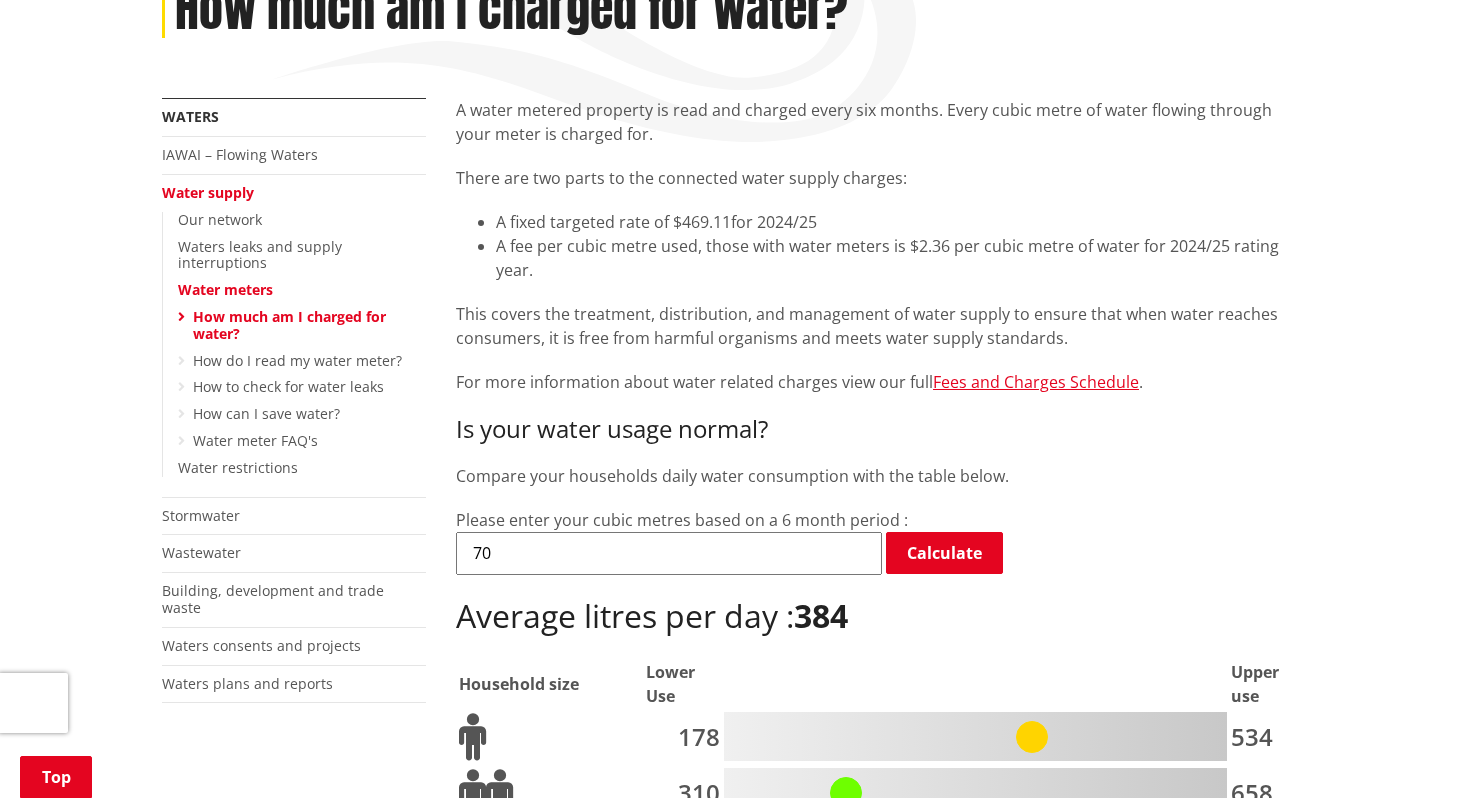 scroll, scrollTop: 285, scrollLeft: 0, axis: vertical 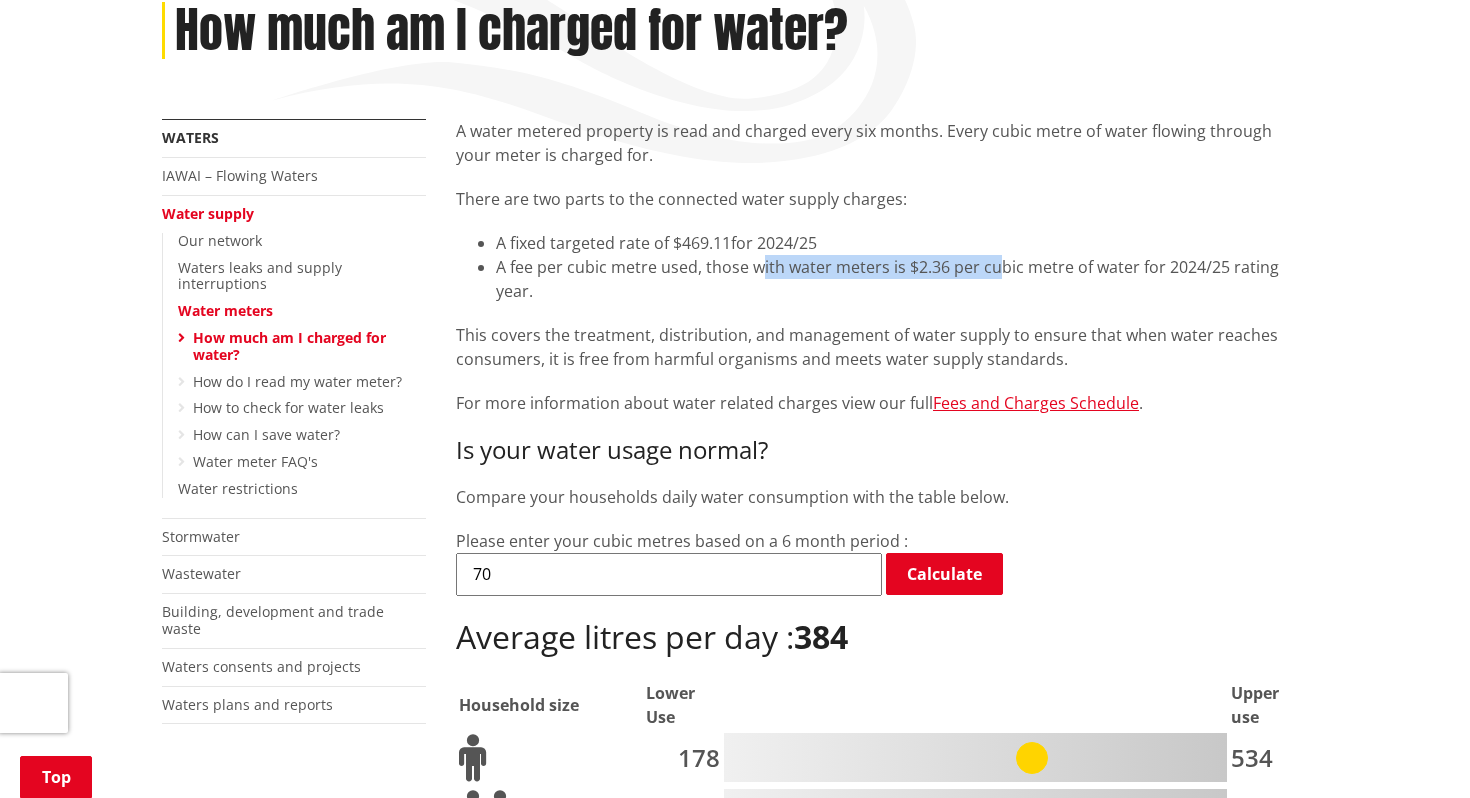 drag, startPoint x: 762, startPoint y: 271, endPoint x: 997, endPoint y: 279, distance: 235.13612 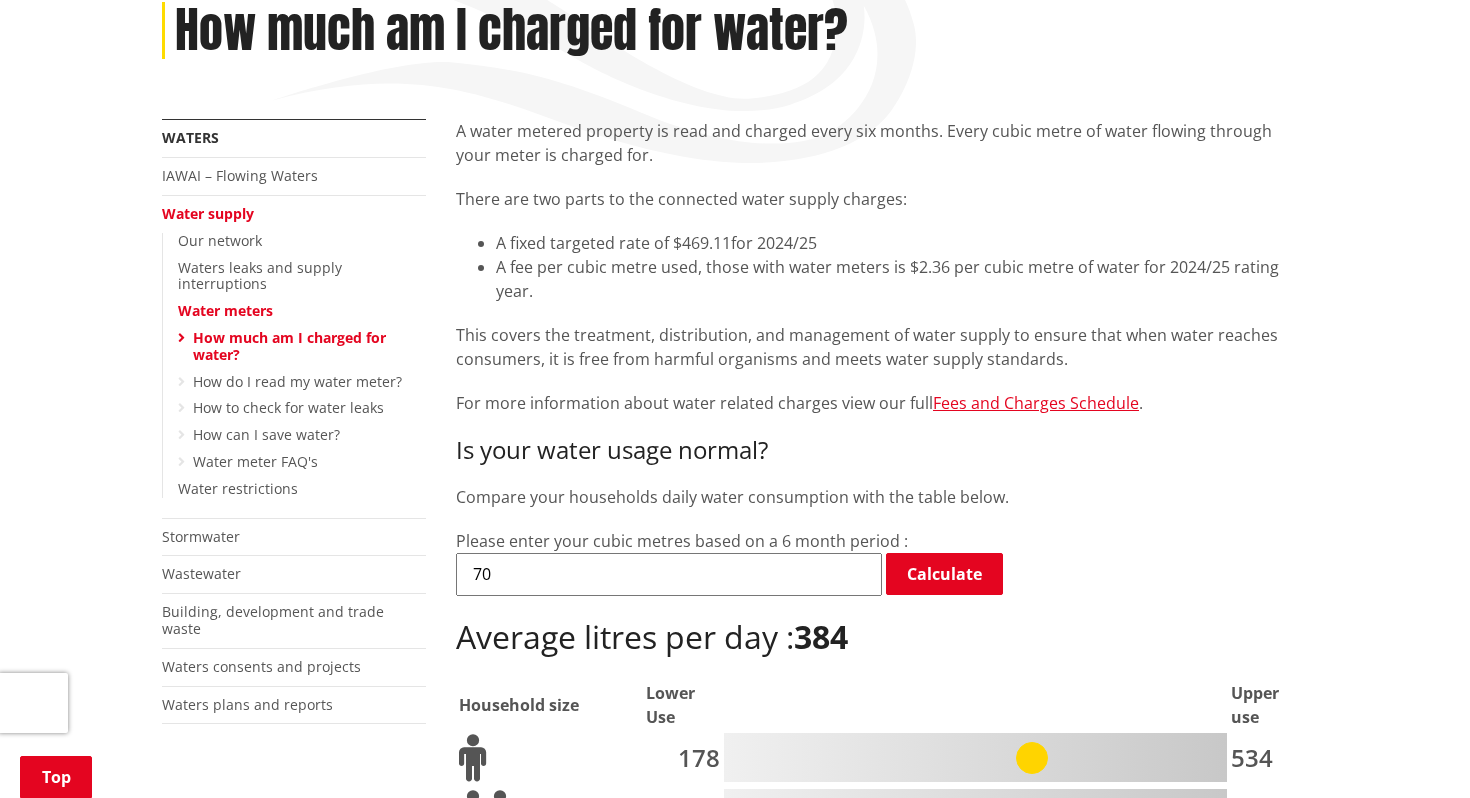 click on "This covers the treatment, distribution, and management of water supply to ensure that when water reaches consumers, it is free from harmful organisms and meets water supply standards." at bounding box center (882, 347) 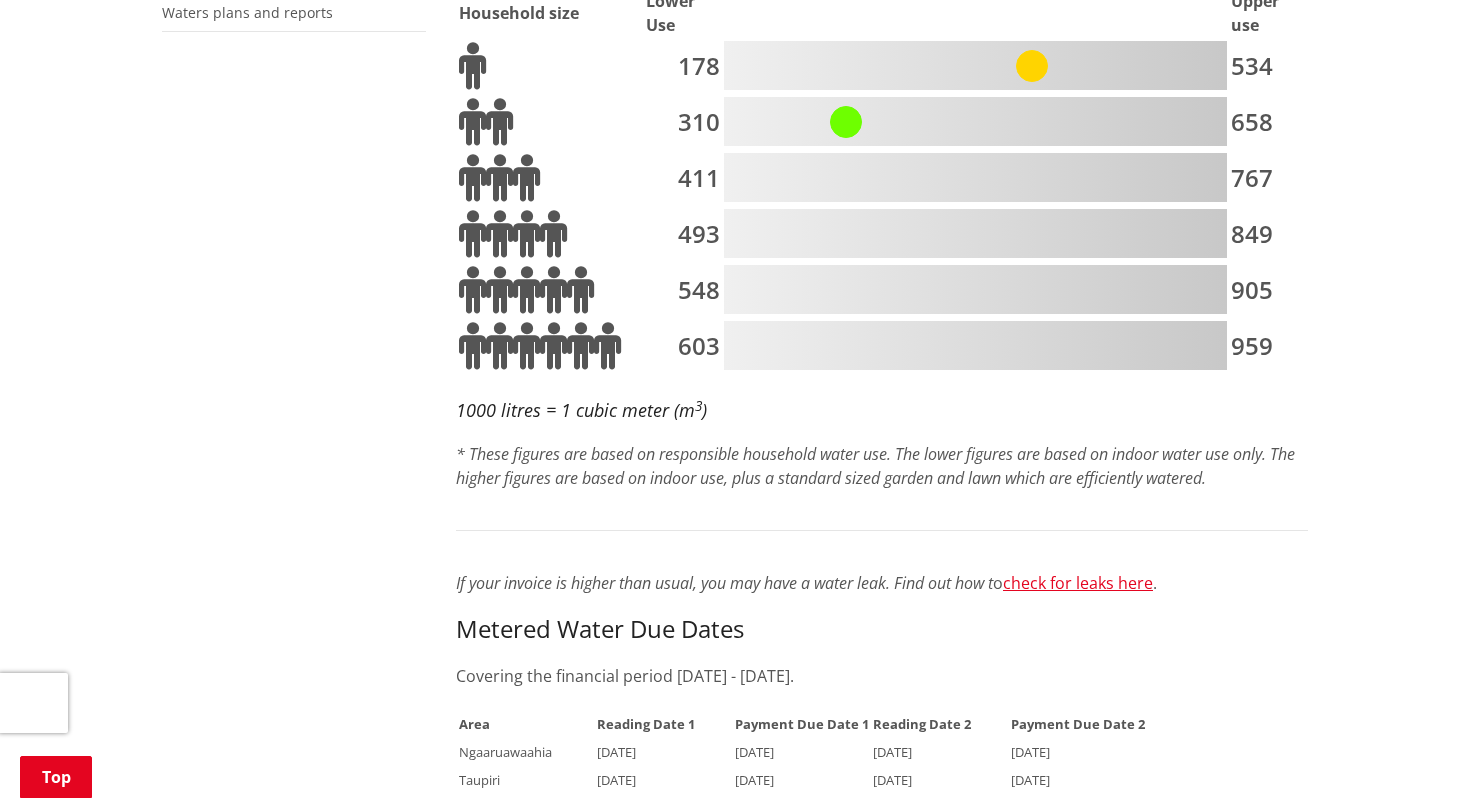 scroll, scrollTop: 986, scrollLeft: 0, axis: vertical 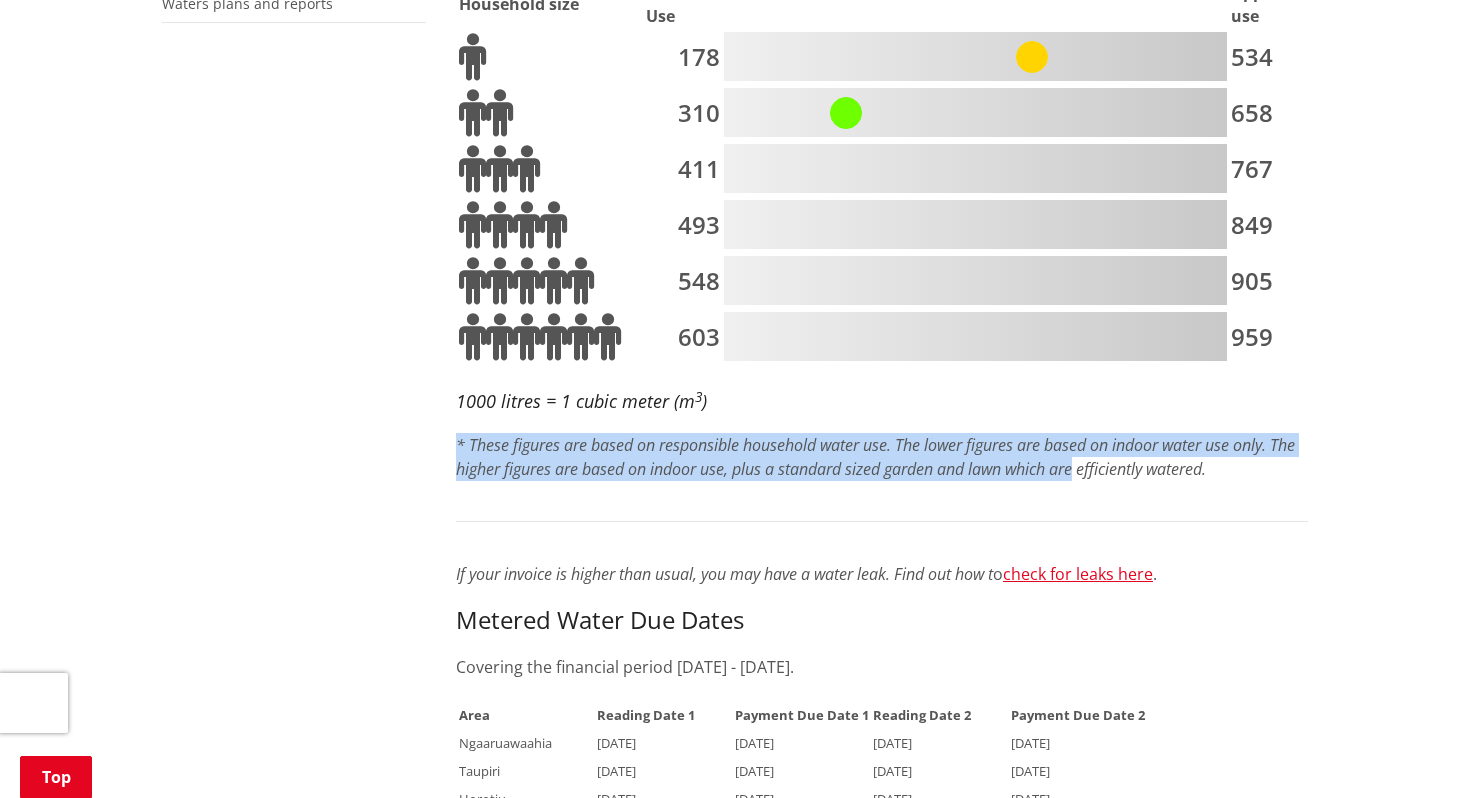 drag, startPoint x: 1083, startPoint y: 465, endPoint x: 956, endPoint y: 430, distance: 131.73459 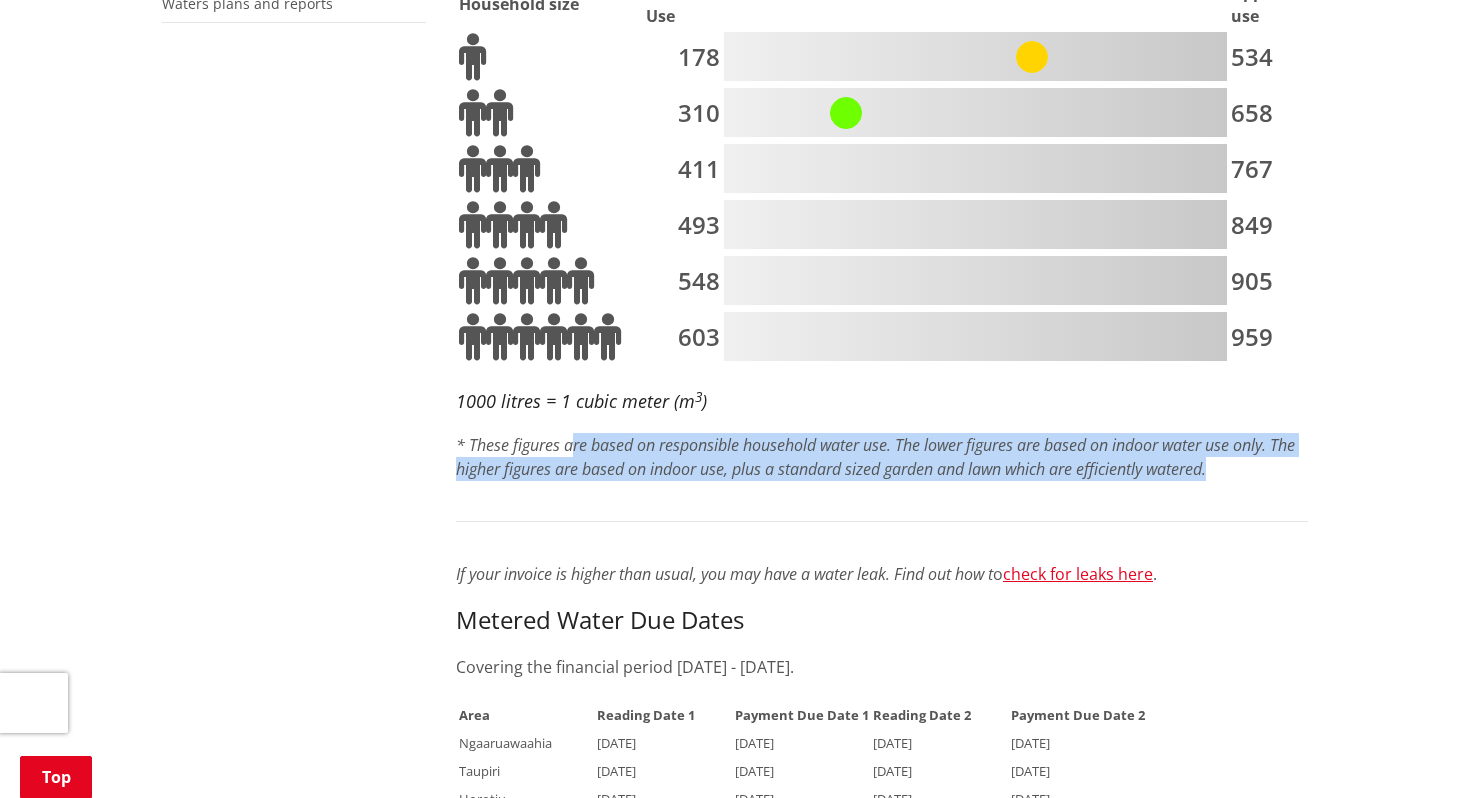drag, startPoint x: 1267, startPoint y: 480, endPoint x: 572, endPoint y: 433, distance: 696.5874 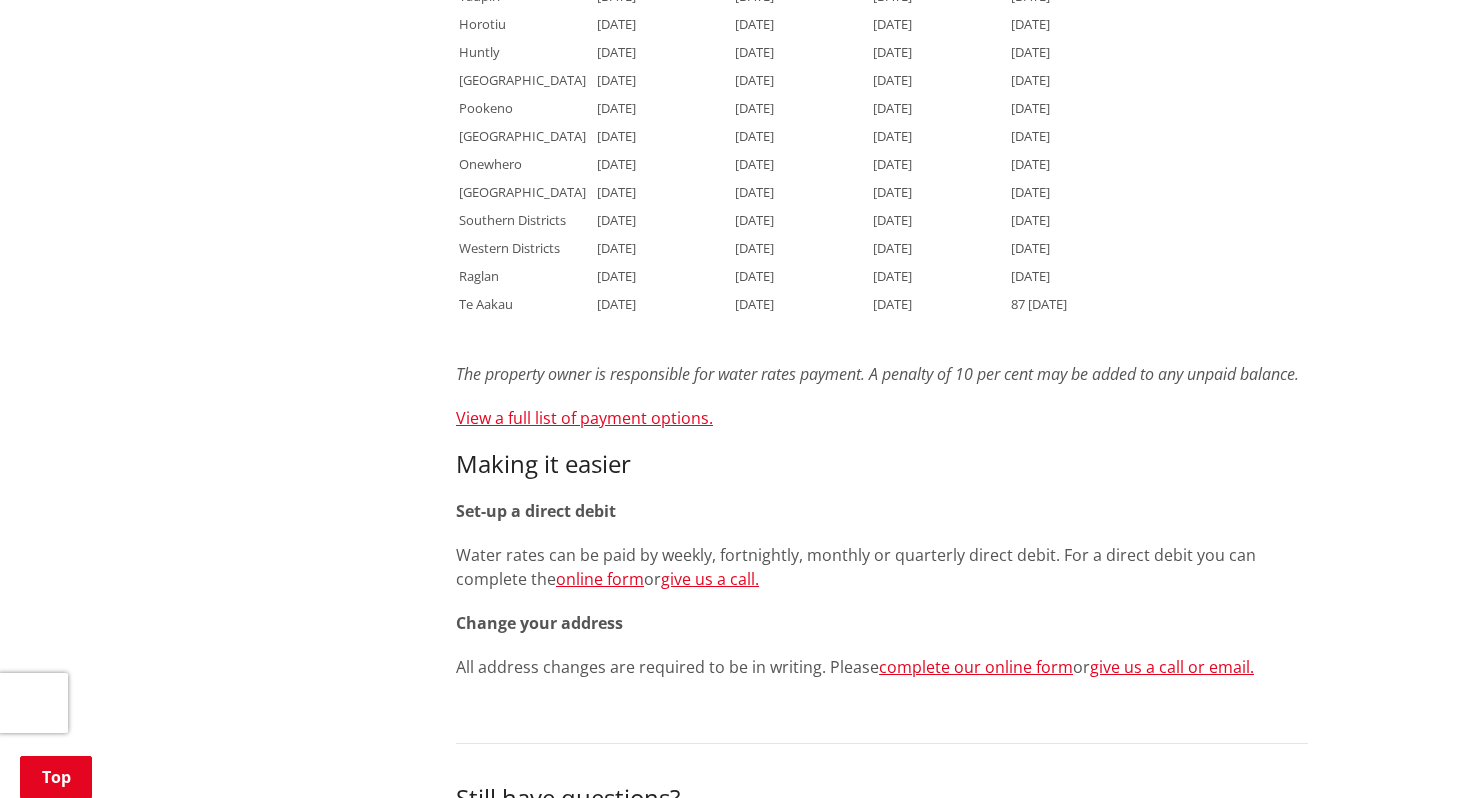 scroll, scrollTop: 1762, scrollLeft: 0, axis: vertical 